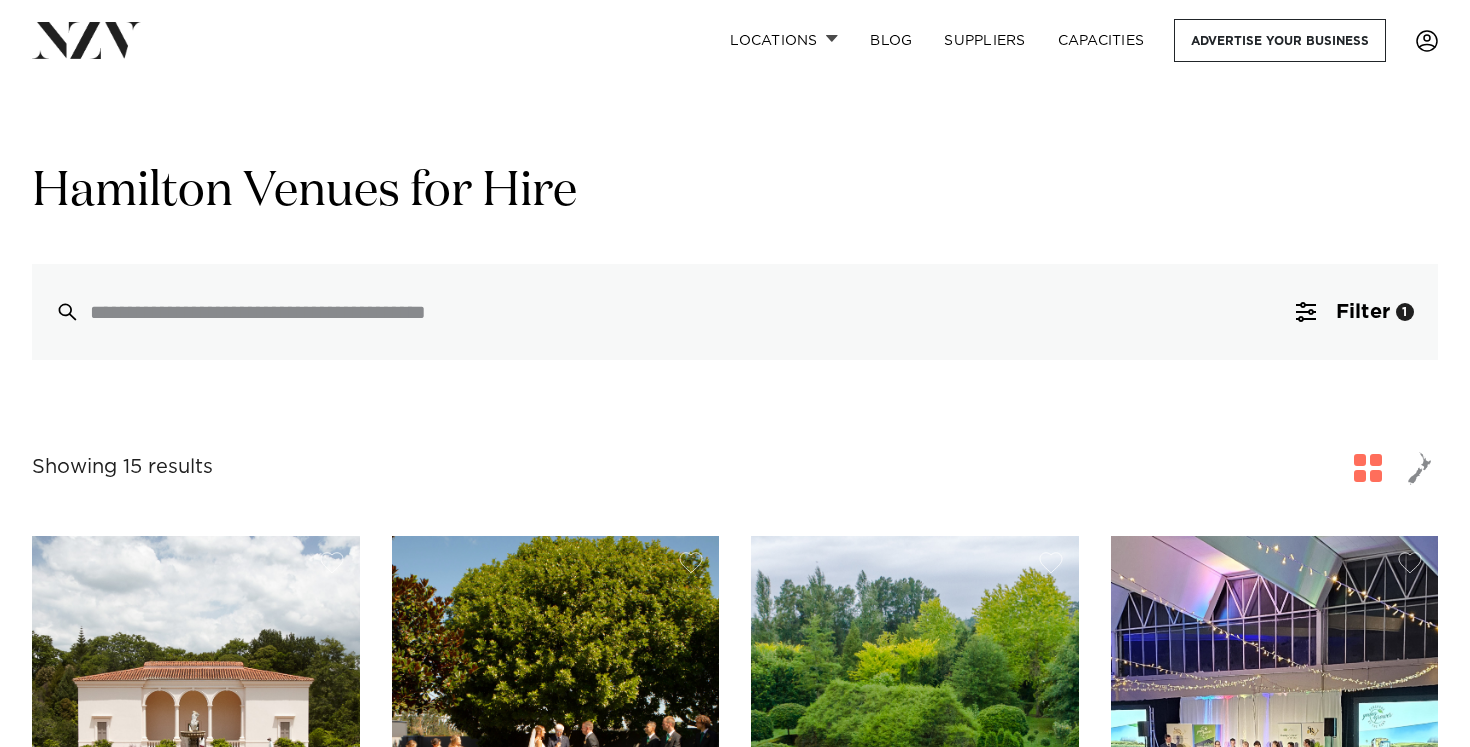 scroll, scrollTop: 155, scrollLeft: 0, axis: vertical 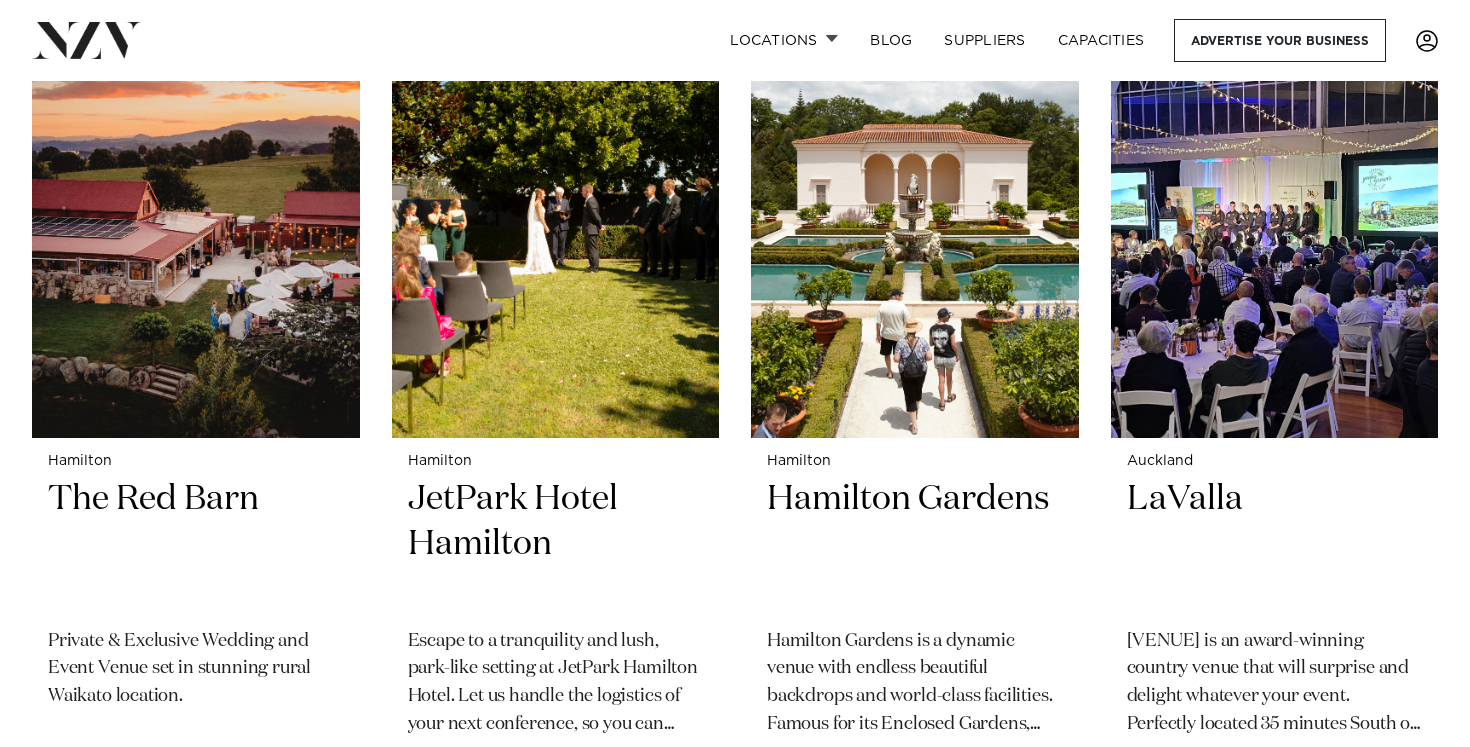 click on "Hamilton
The Red Barn
Private & Exclusive Wedding  and Event Venue
set in stunning rural Waikato location.
200
140
120
Hamilton
JetPark Hotel Hamilton
Escape to a  tranquility and lush, park-like setting at JetPark Hamilton Hotel. Let us handle the logistics of your next conference, so you can focus on what truly matters." at bounding box center [735, 1728] 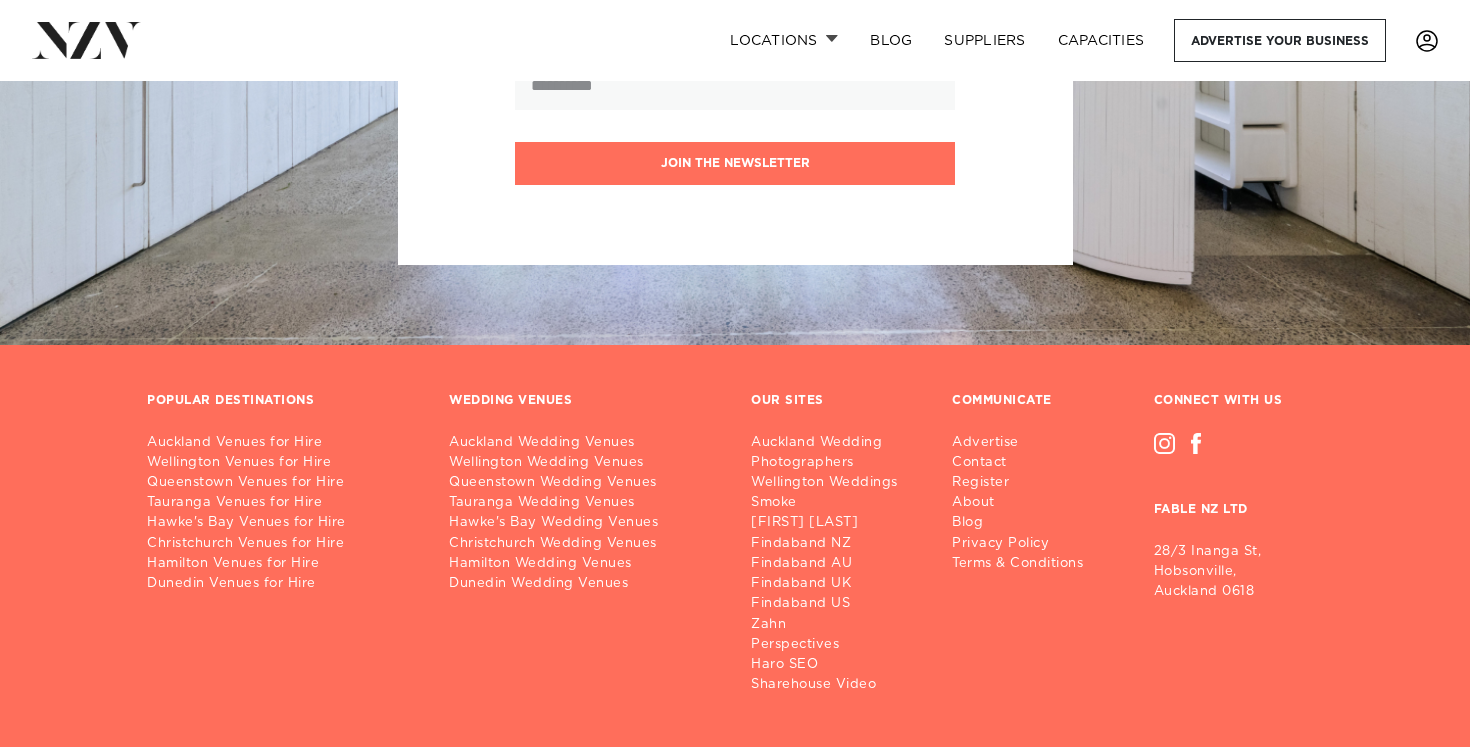 scroll, scrollTop: 4674, scrollLeft: 0, axis: vertical 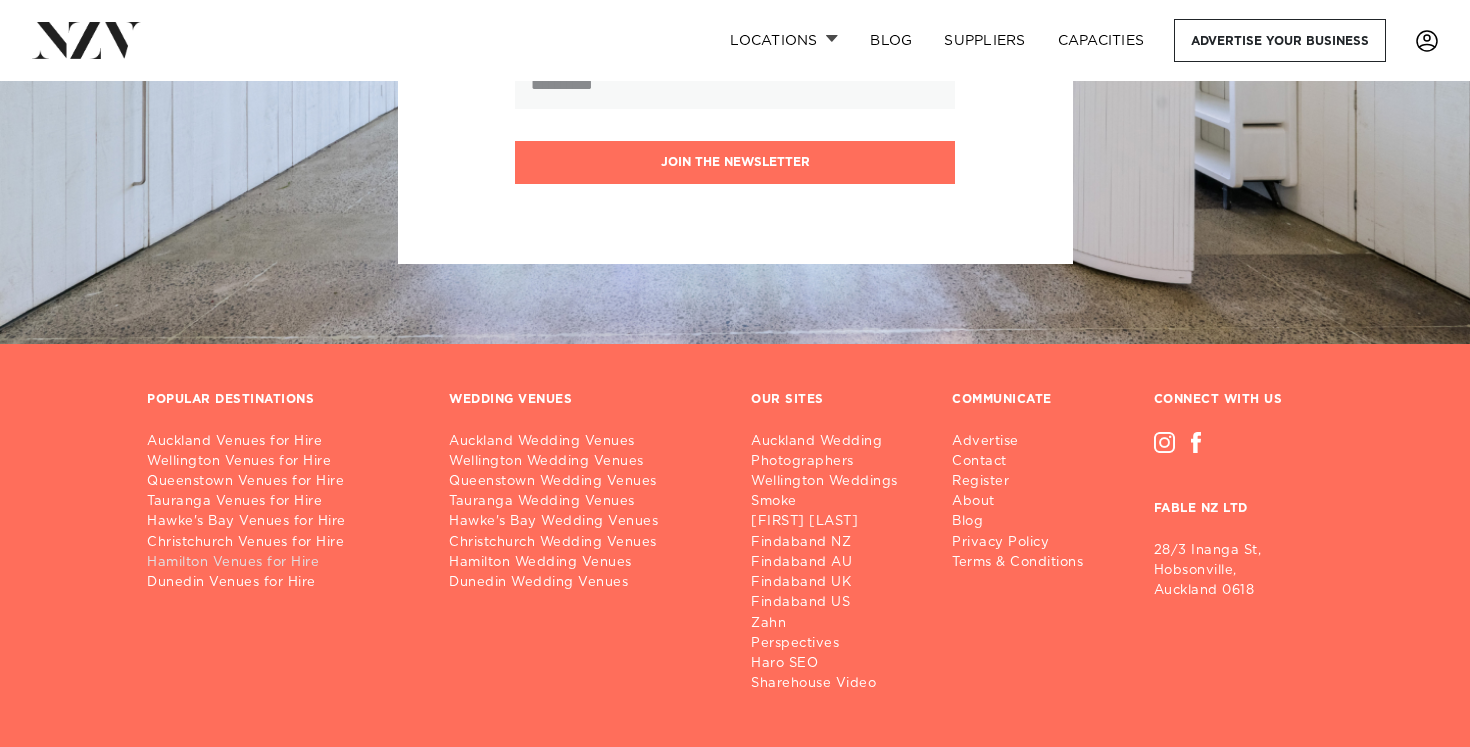 click on "Hamilton Venues for Hire" at bounding box center (282, 563) 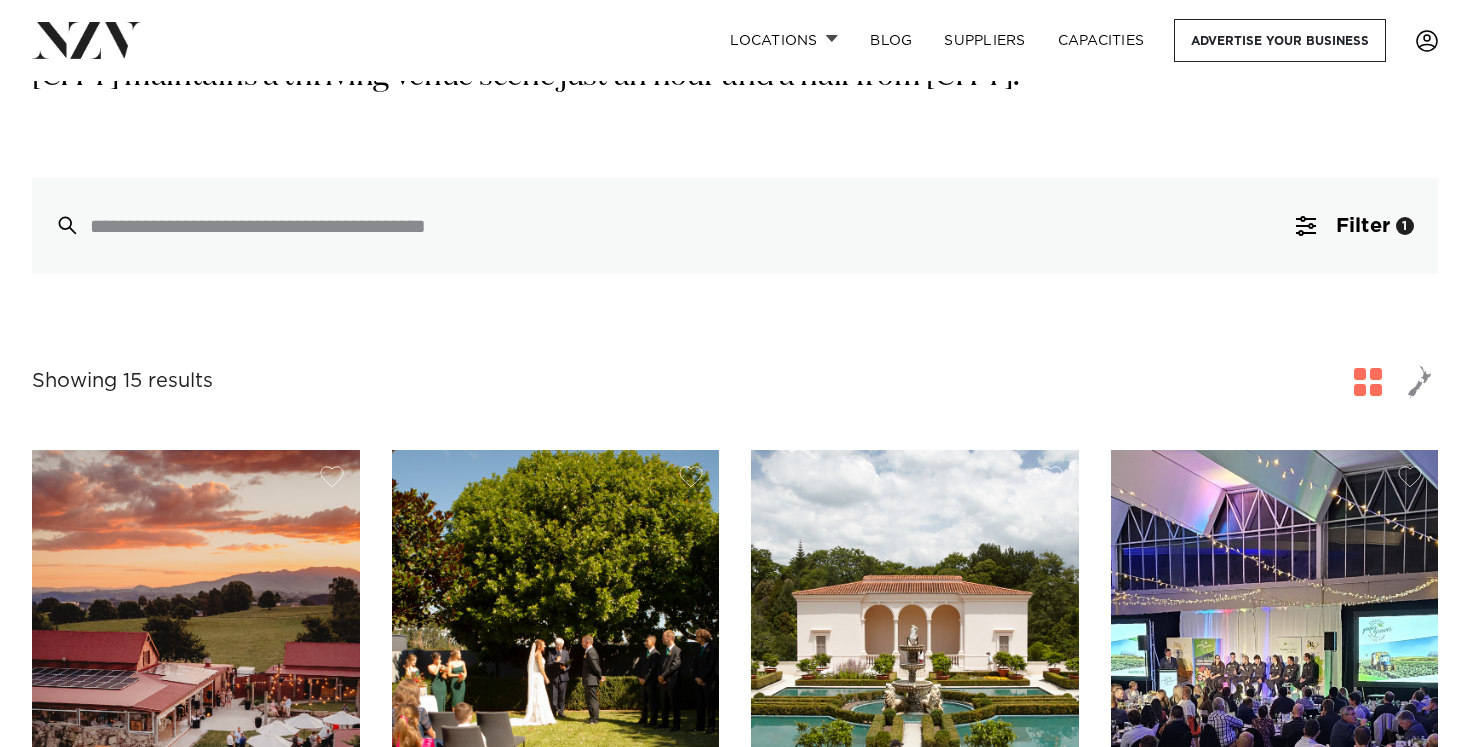 scroll, scrollTop: 683, scrollLeft: 0, axis: vertical 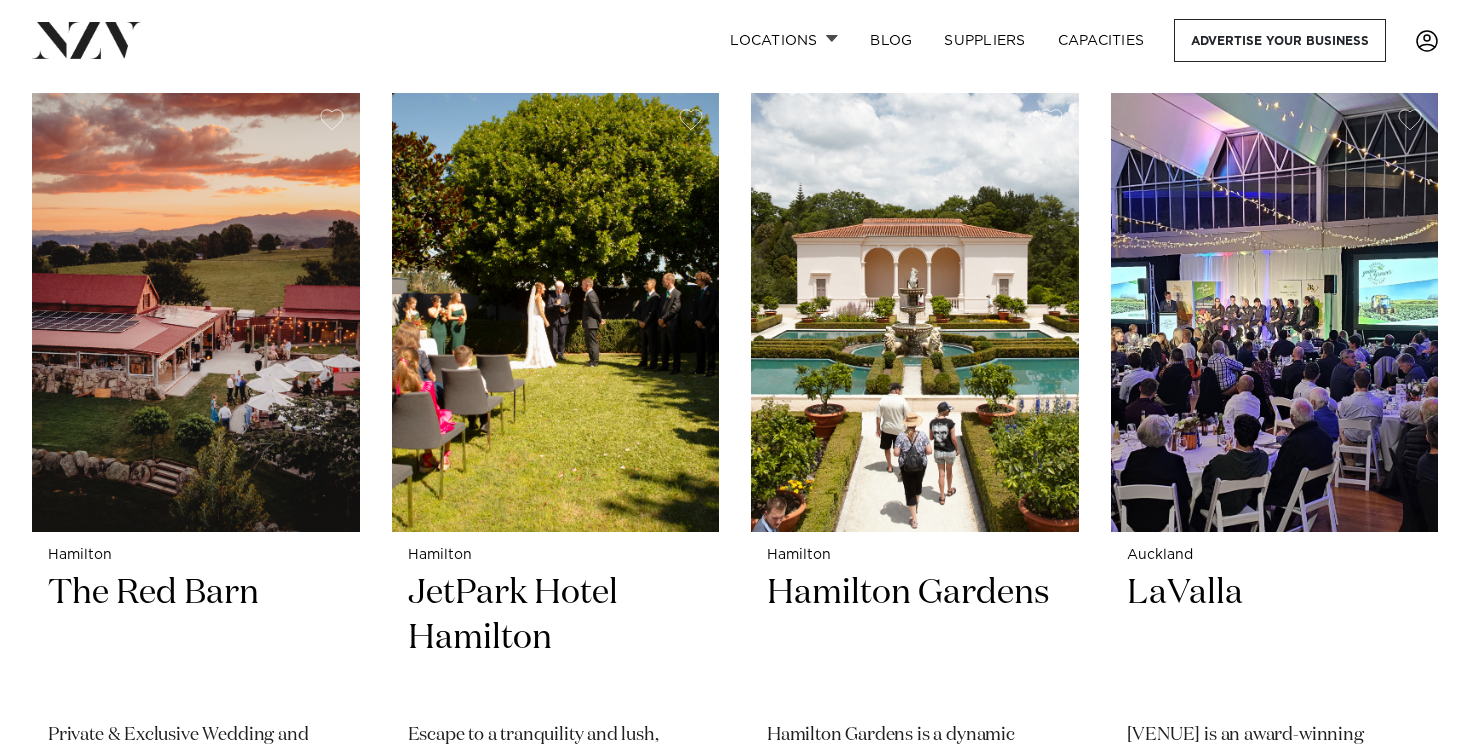 click on "Hamilton
The Red Barn
Private & Exclusive Wedding  and Event Venue
set in stunning rural Waikato location.
200
140
120
Hamilton
JetPark Hotel Hamilton
Escape to a  tranquility and lush, park-like setting at JetPark Hamilton Hotel. Let us handle the logistics of your next conference, so you can focus on what truly matters." at bounding box center (735, 1822) 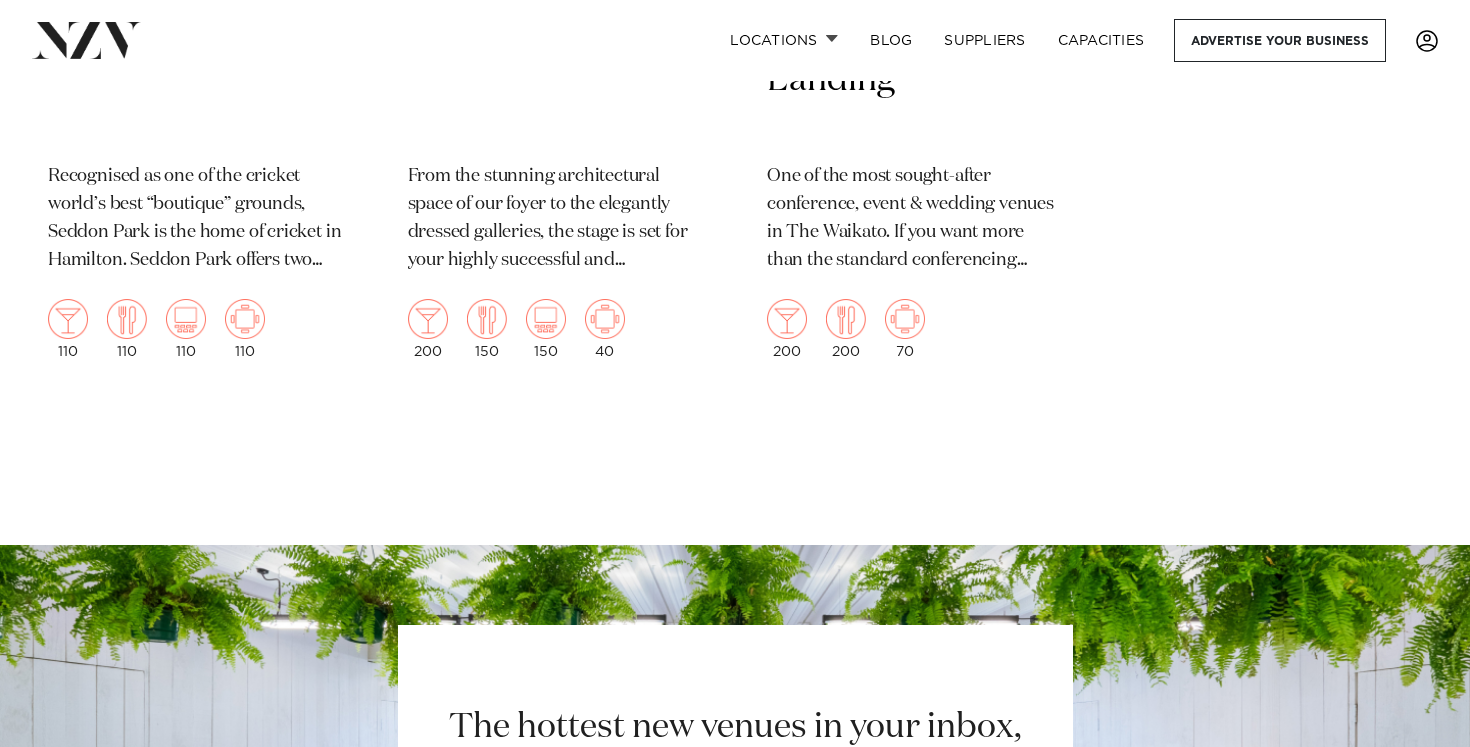 scroll, scrollTop: 3855, scrollLeft: 0, axis: vertical 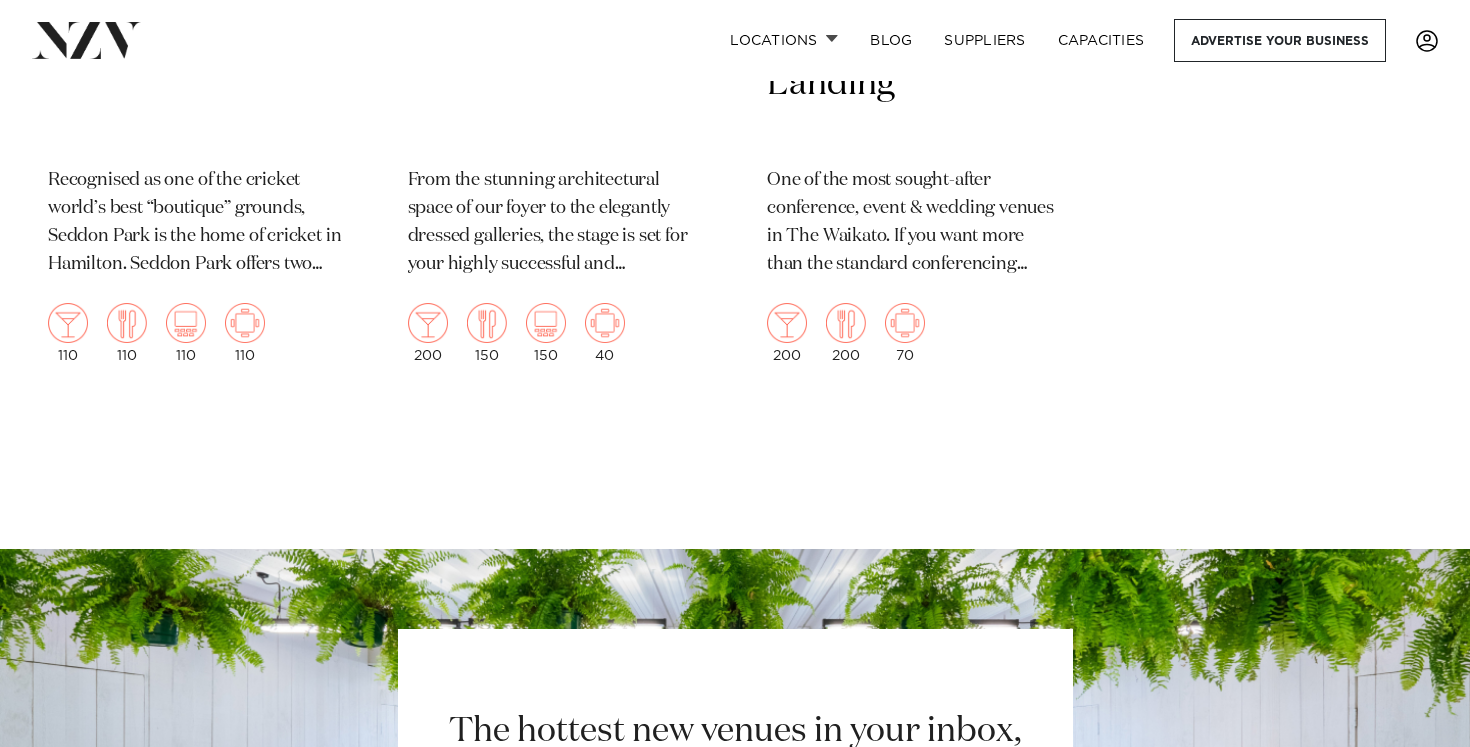 click on "Hamilton
The Red Barn
Private & Exclusive Wedding  and Event Venue
set in stunning rural Waikato location.
200
140
120
Hamilton
JetPark Hotel Hamilton
Escape to a  tranquility and lush, park-like setting at JetPark Hamilton Hotel. Let us handle the logistics of your next conference, so you can focus on what truly matters." at bounding box center (735, -1350) 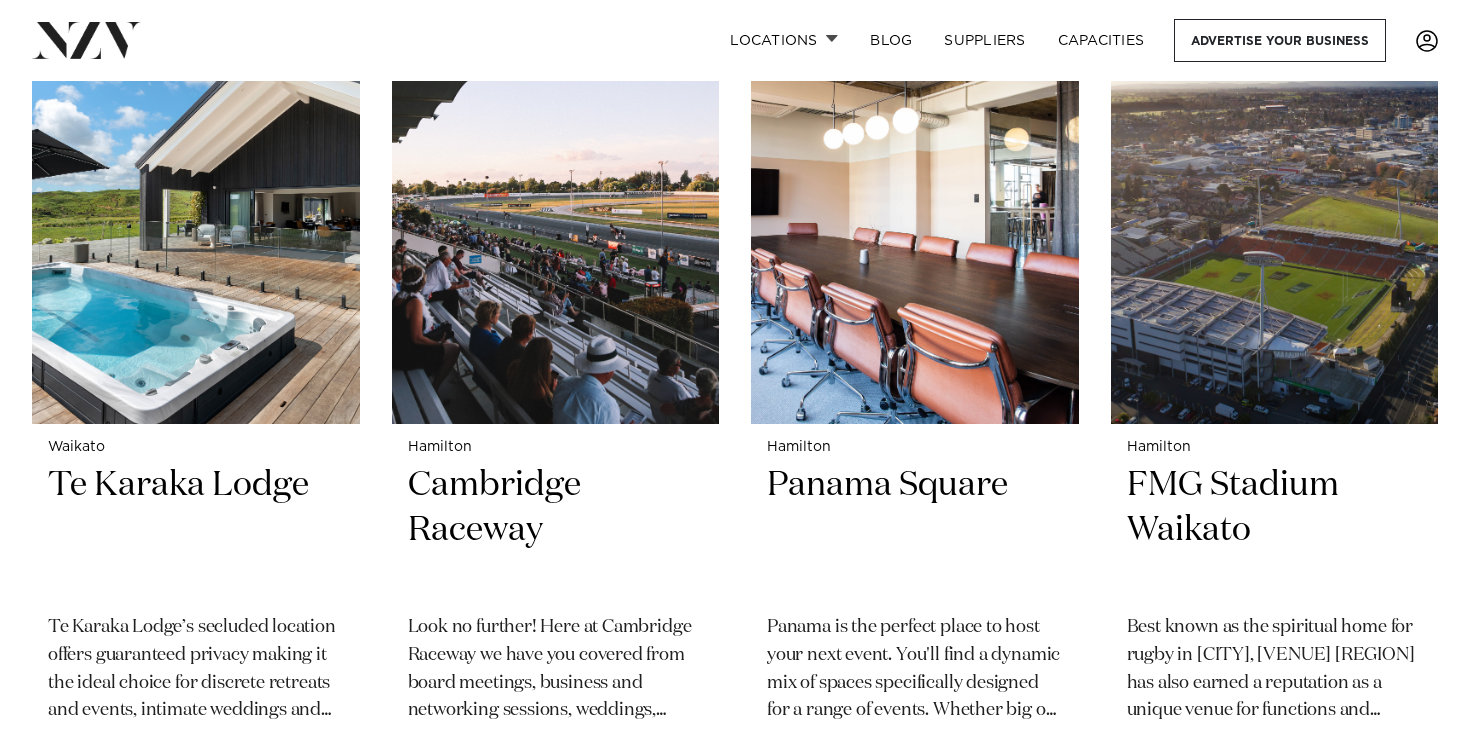 scroll, scrollTop: 2319, scrollLeft: 0, axis: vertical 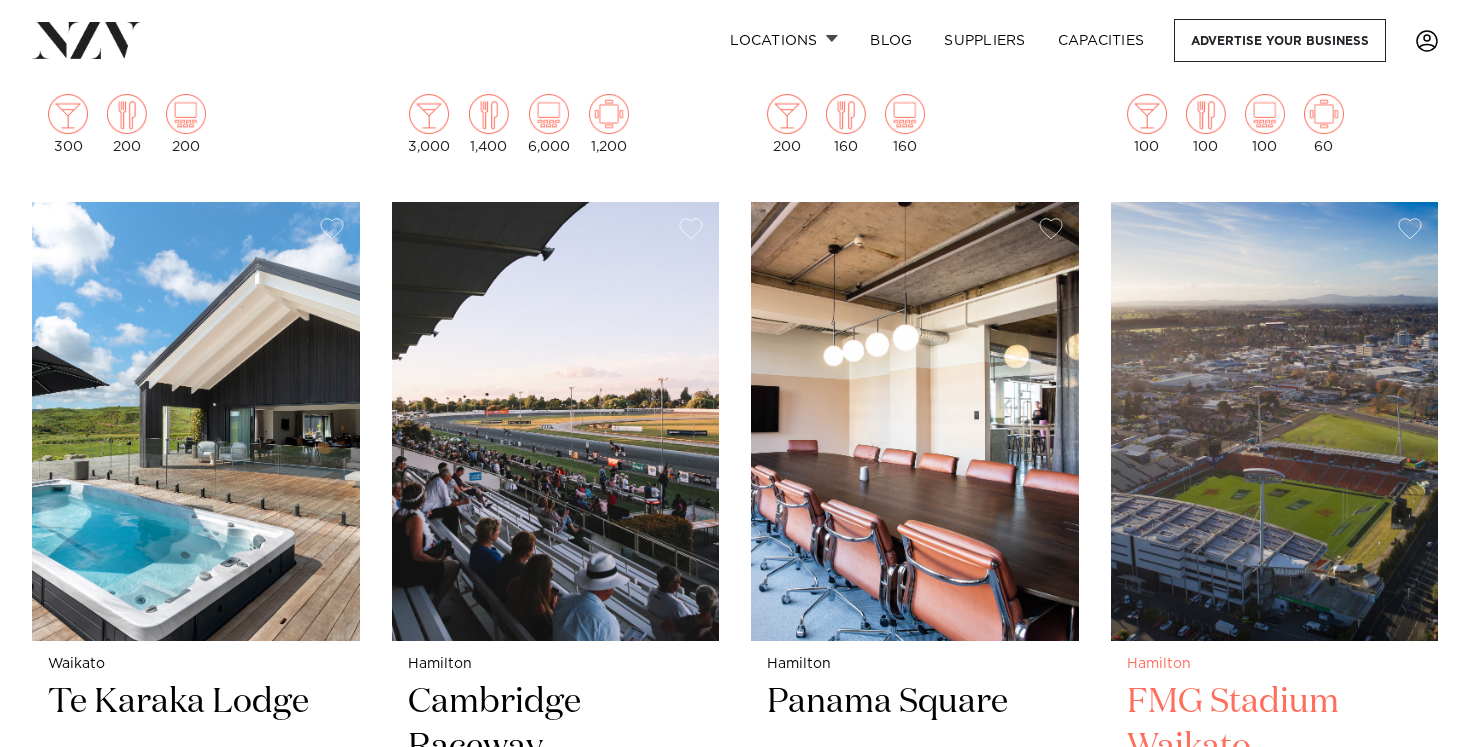 click at bounding box center [1275, 421] 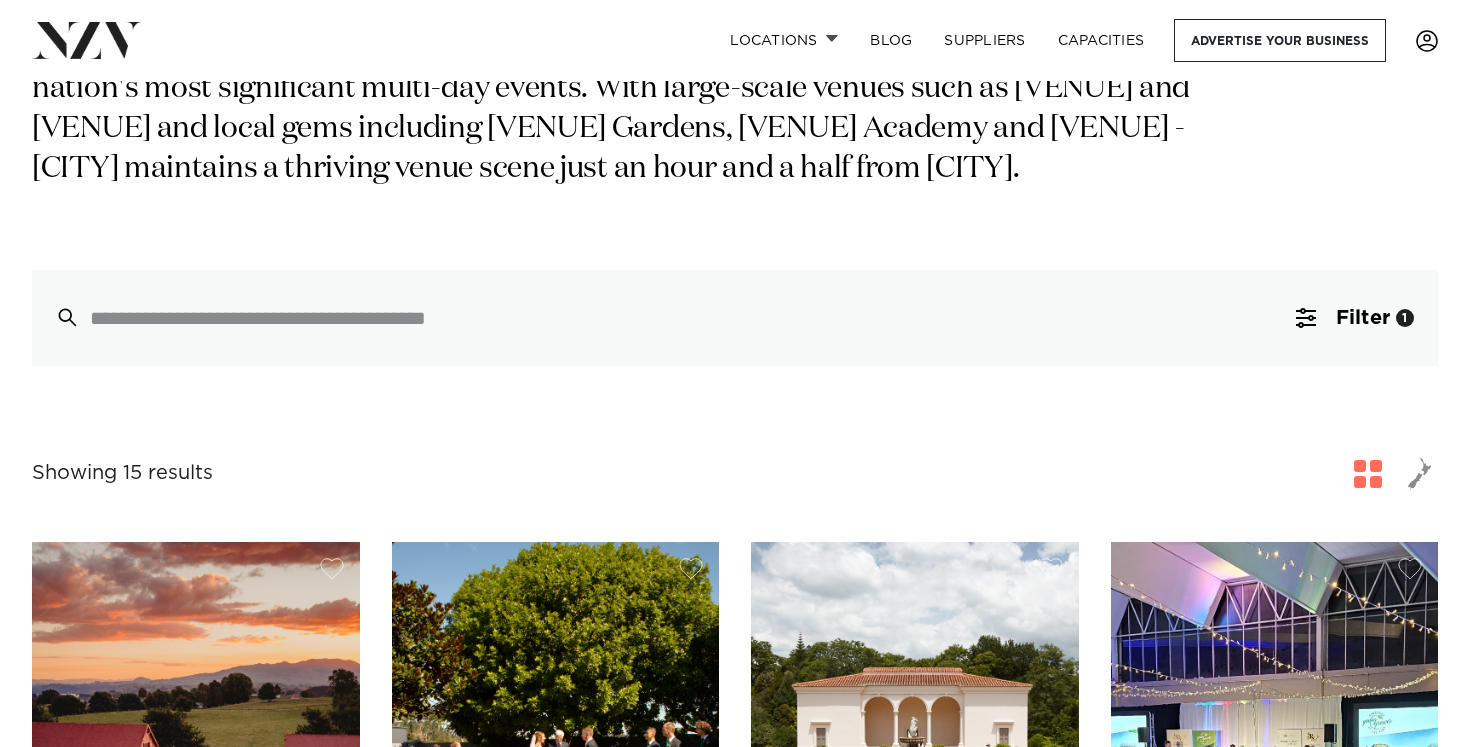scroll, scrollTop: 0, scrollLeft: 0, axis: both 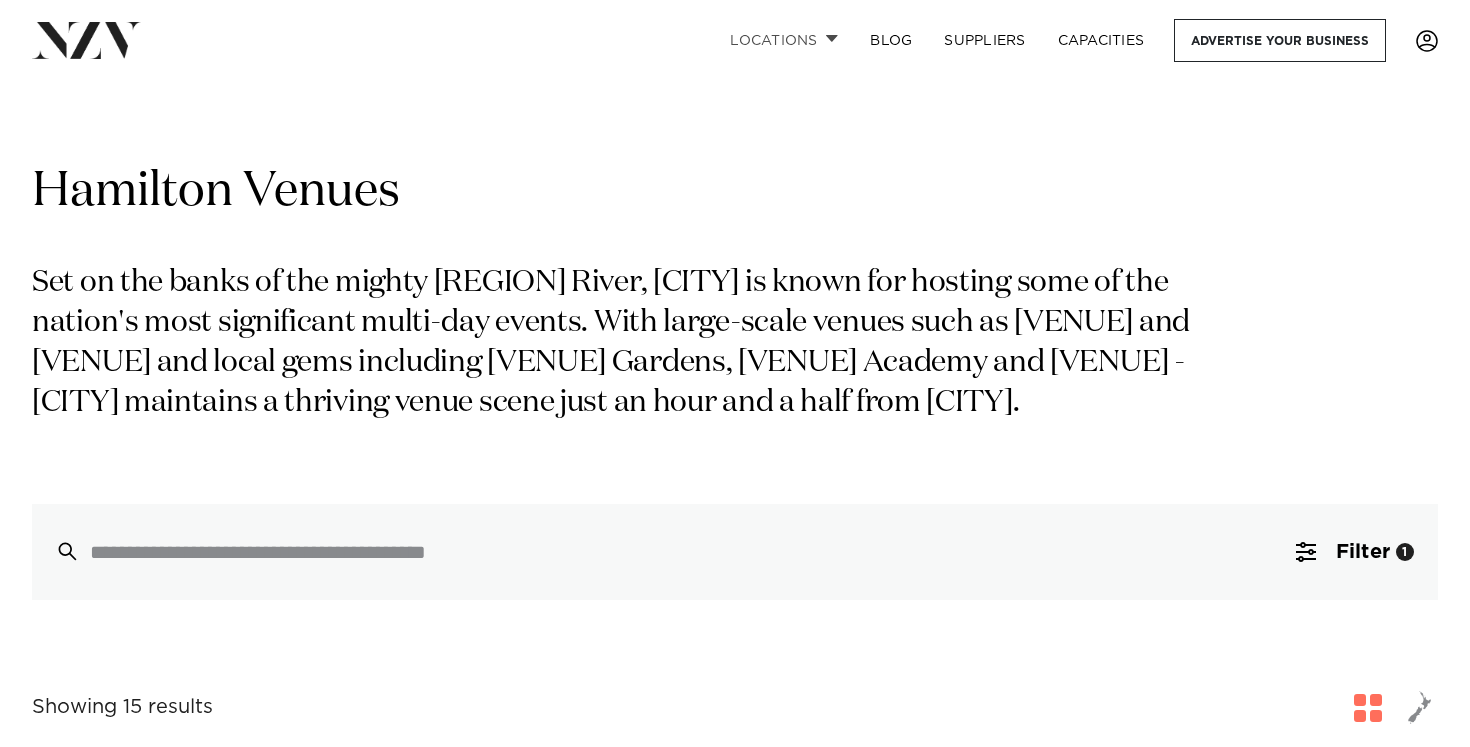 click on "Locations" at bounding box center (784, 40) 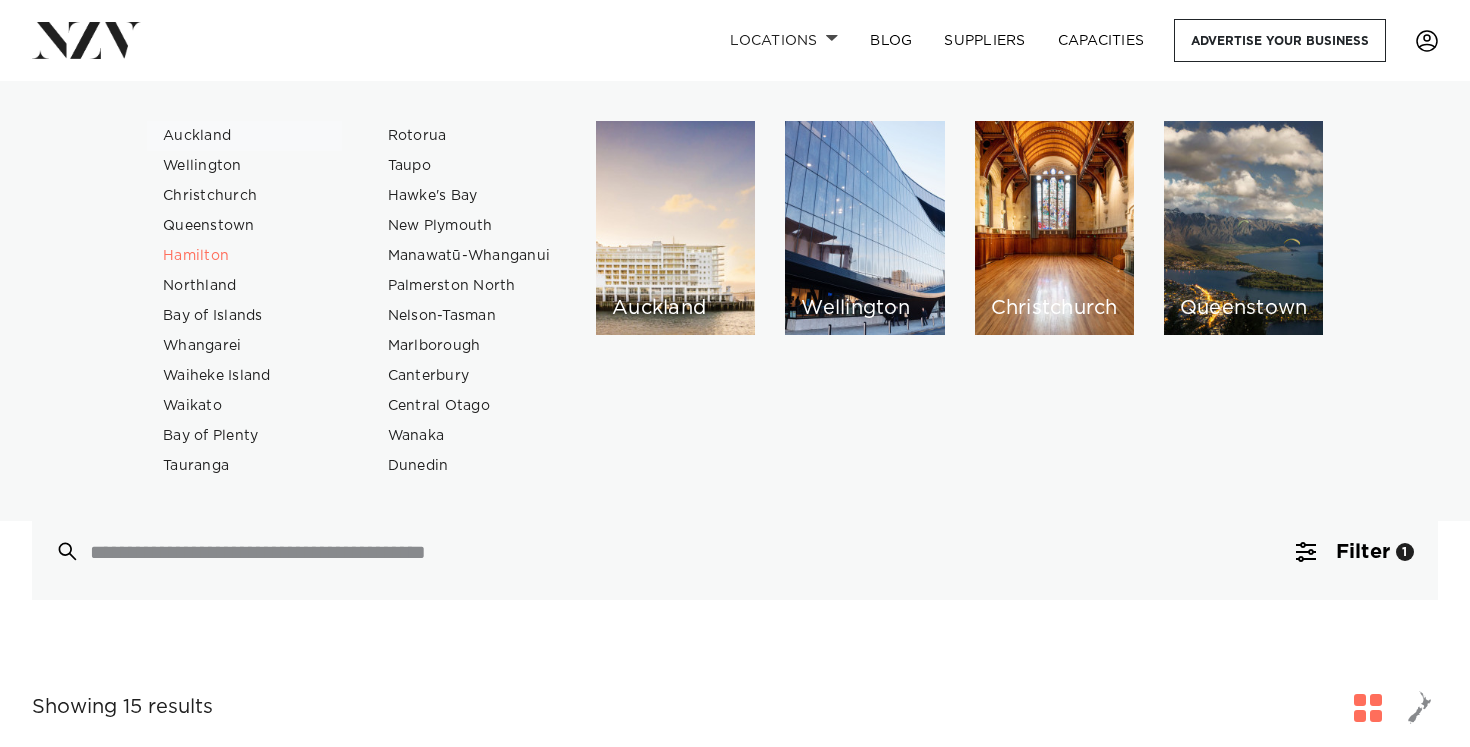 click on "Auckland" at bounding box center [244, 136] 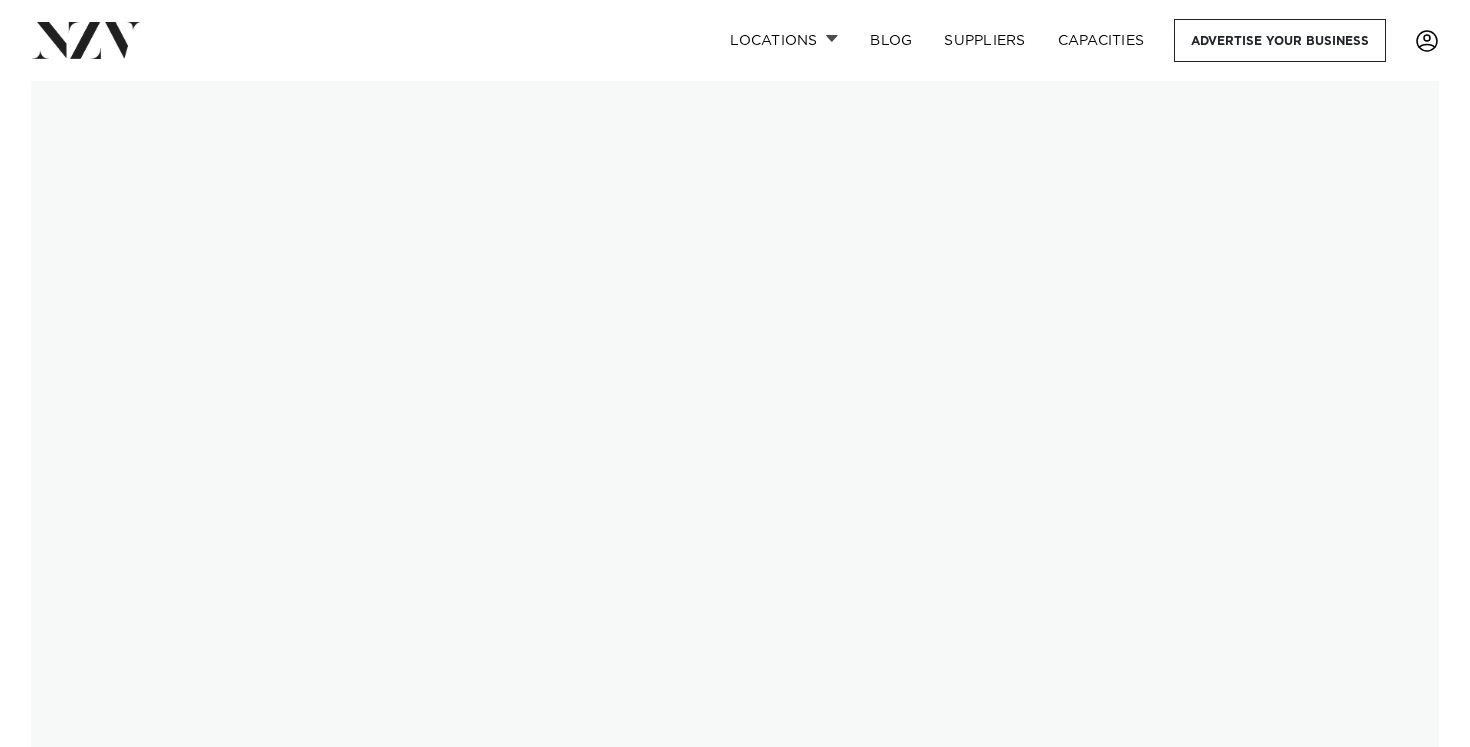 scroll, scrollTop: 0, scrollLeft: 0, axis: both 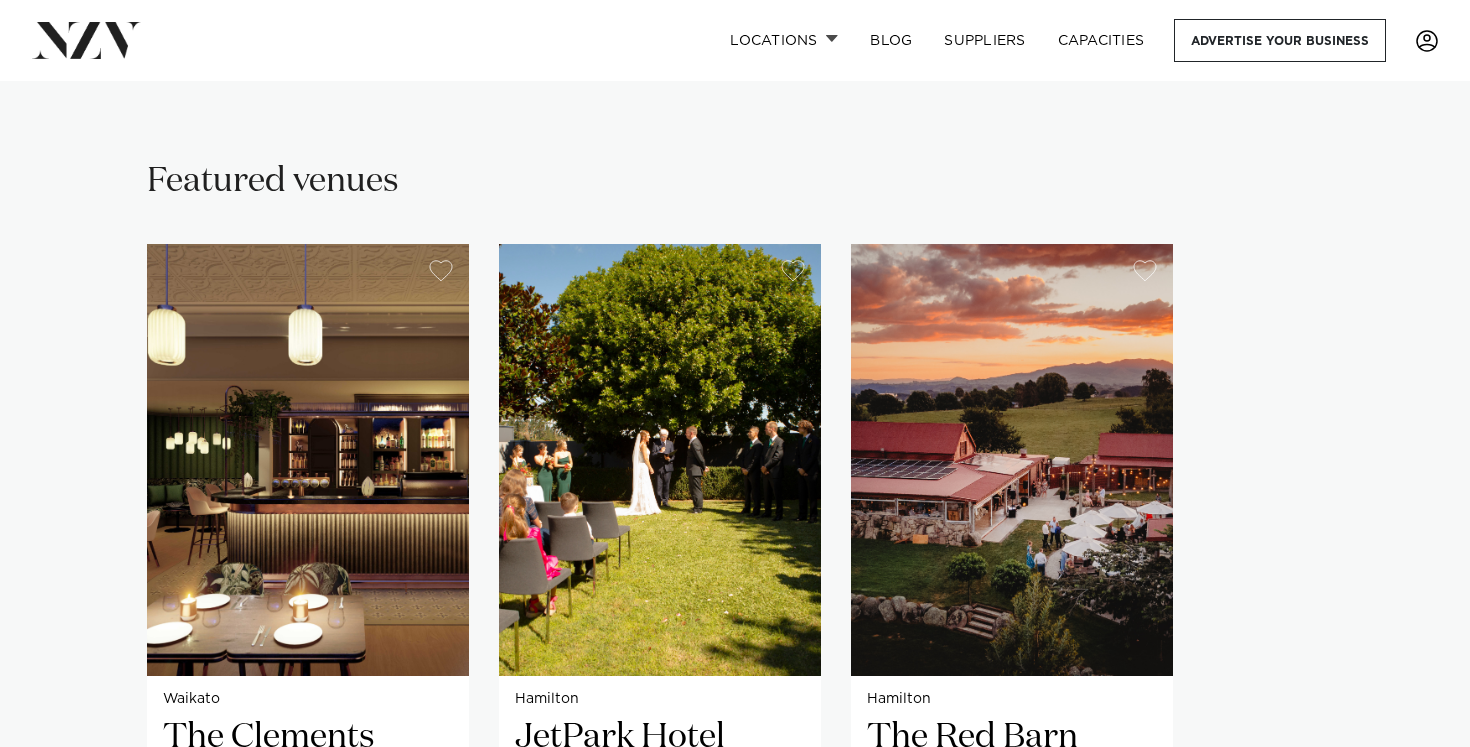 click on "Waikato
The Clements Hotel
The Clements is a boutique hotel in the charming township of Cambridge. This beautiful beaux-arts venue has been reimagined and will officially reopen in early 2025 to take its place among New Zealand's finest provincial hotels.
50
50
36
35
Hamilton" at bounding box center (735, 657) 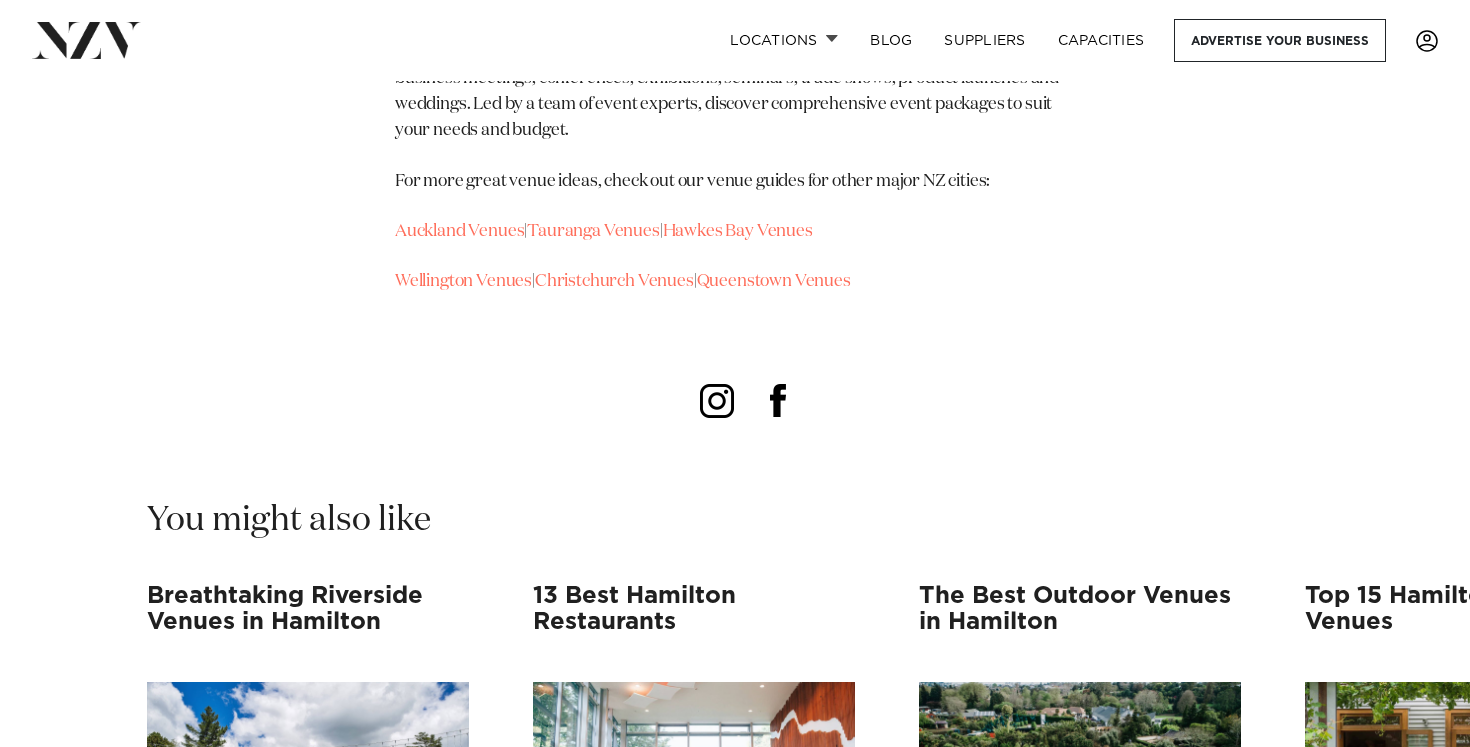 scroll, scrollTop: 28949, scrollLeft: 0, axis: vertical 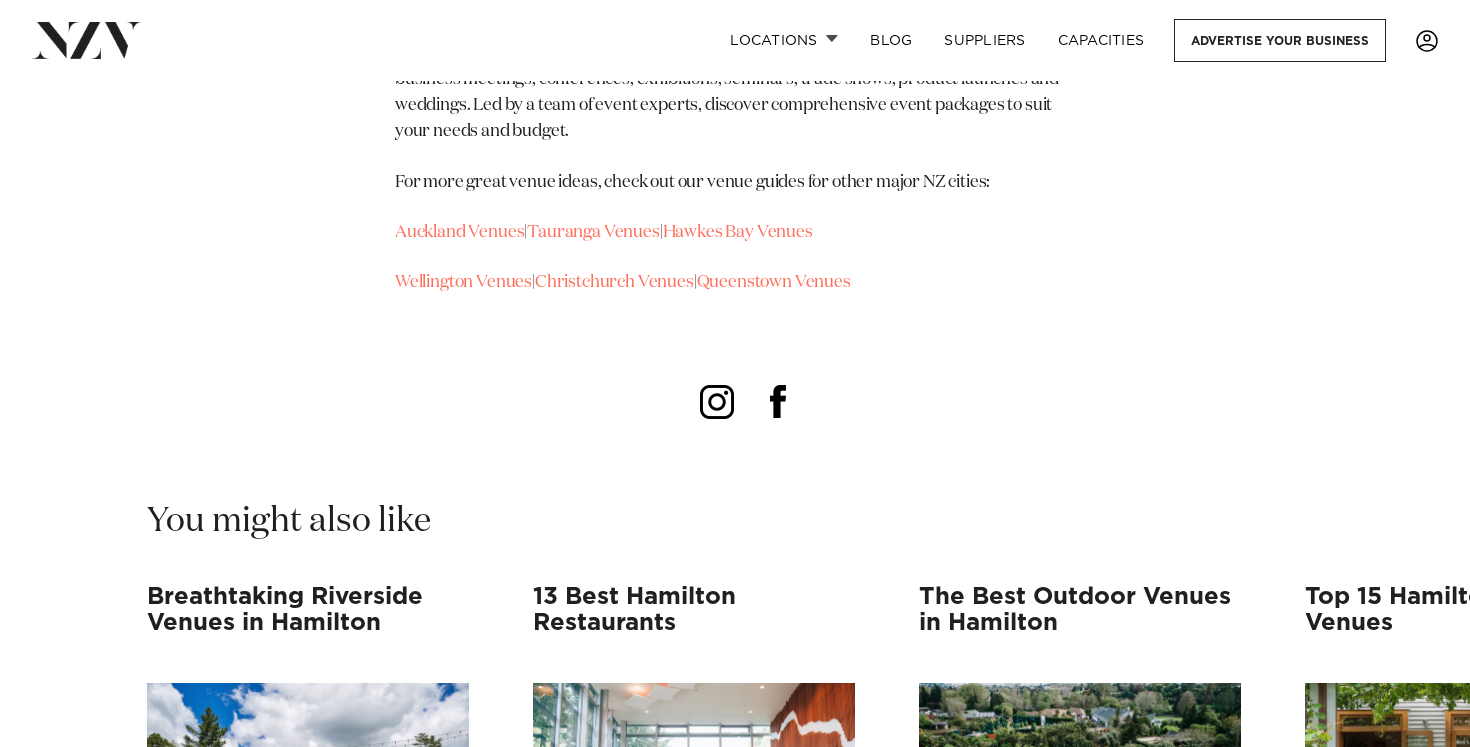 click at bounding box center [719, 401] 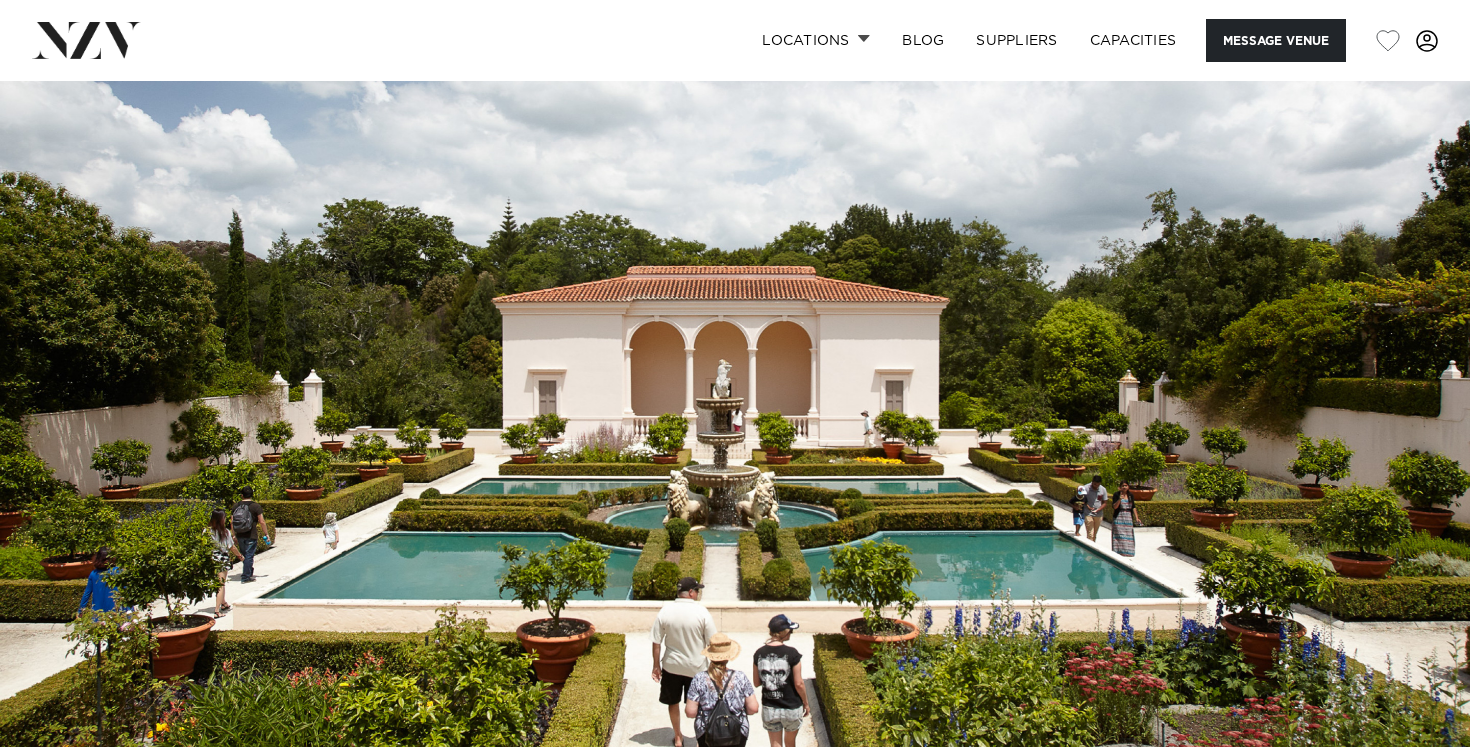 scroll, scrollTop: 0, scrollLeft: 0, axis: both 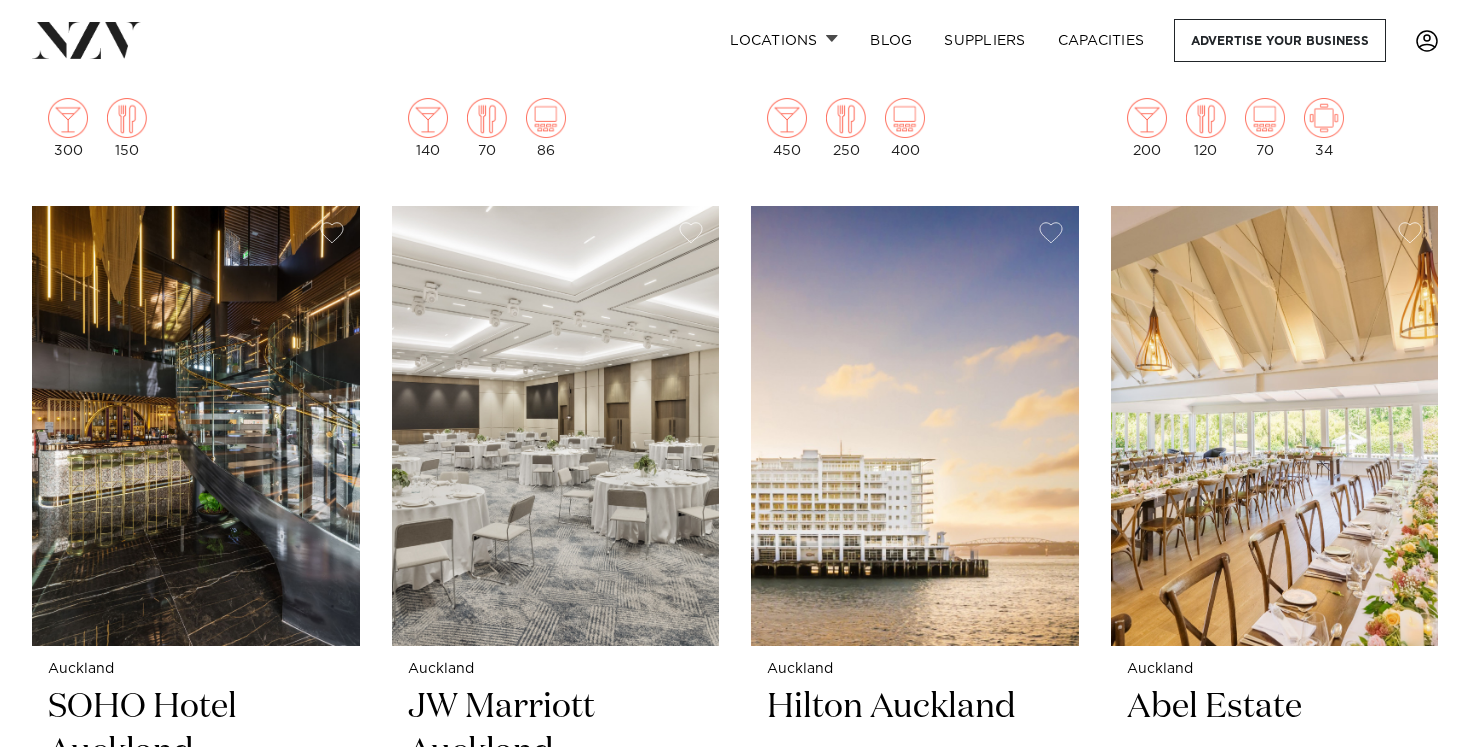 click on "Auckland
Settlers Country Manor
Settlers Country Manor is one of West Auckland's most loved heritage venues, set on seven acres of landscaped gardens with willow-lined waterways and arched bridges. Just 25 minutes from Auckland CBD, this historic estate is perfect for weddings, corporate events, Christmas parties, and end-of-year functions.
400
370
400
Auckland
RNZYS" at bounding box center [735, 1499] 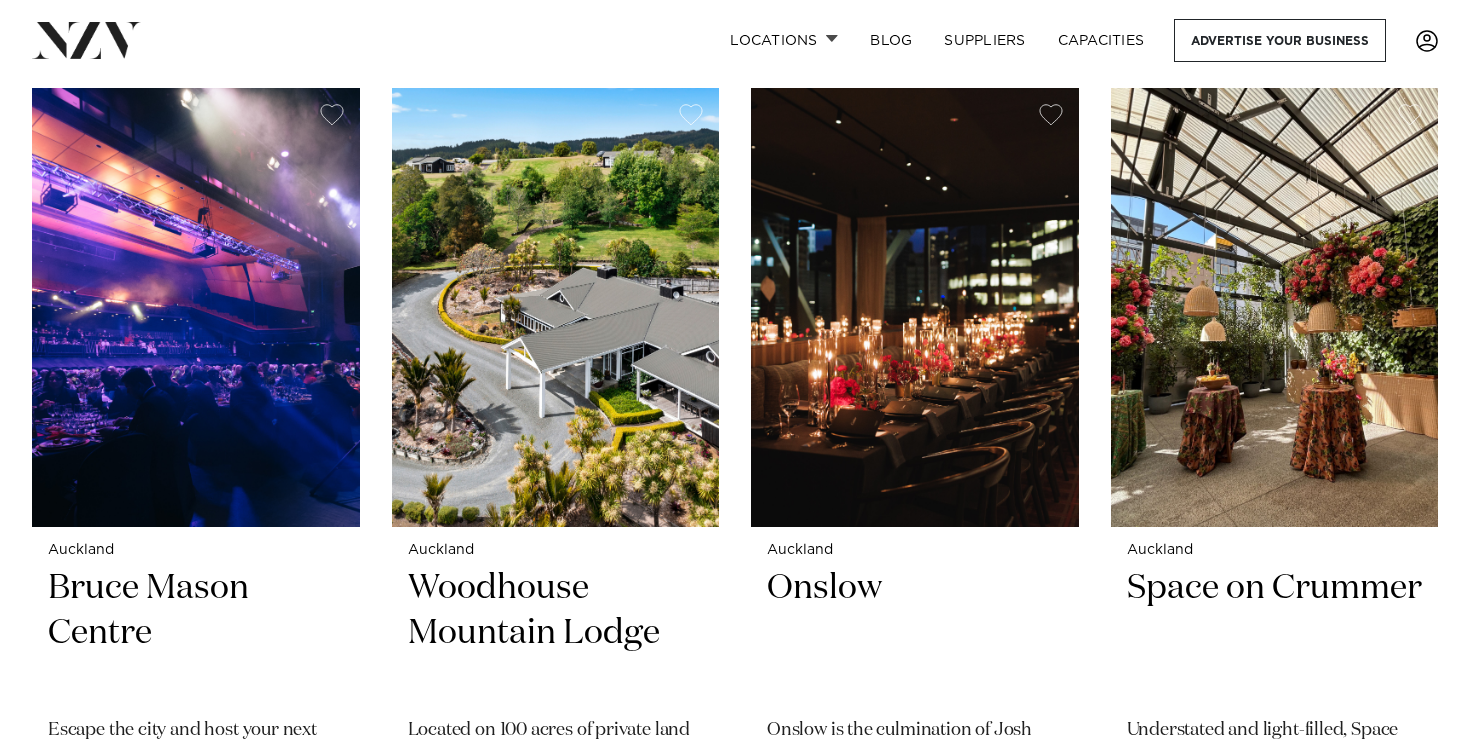 scroll, scrollTop: 14703, scrollLeft: 0, axis: vertical 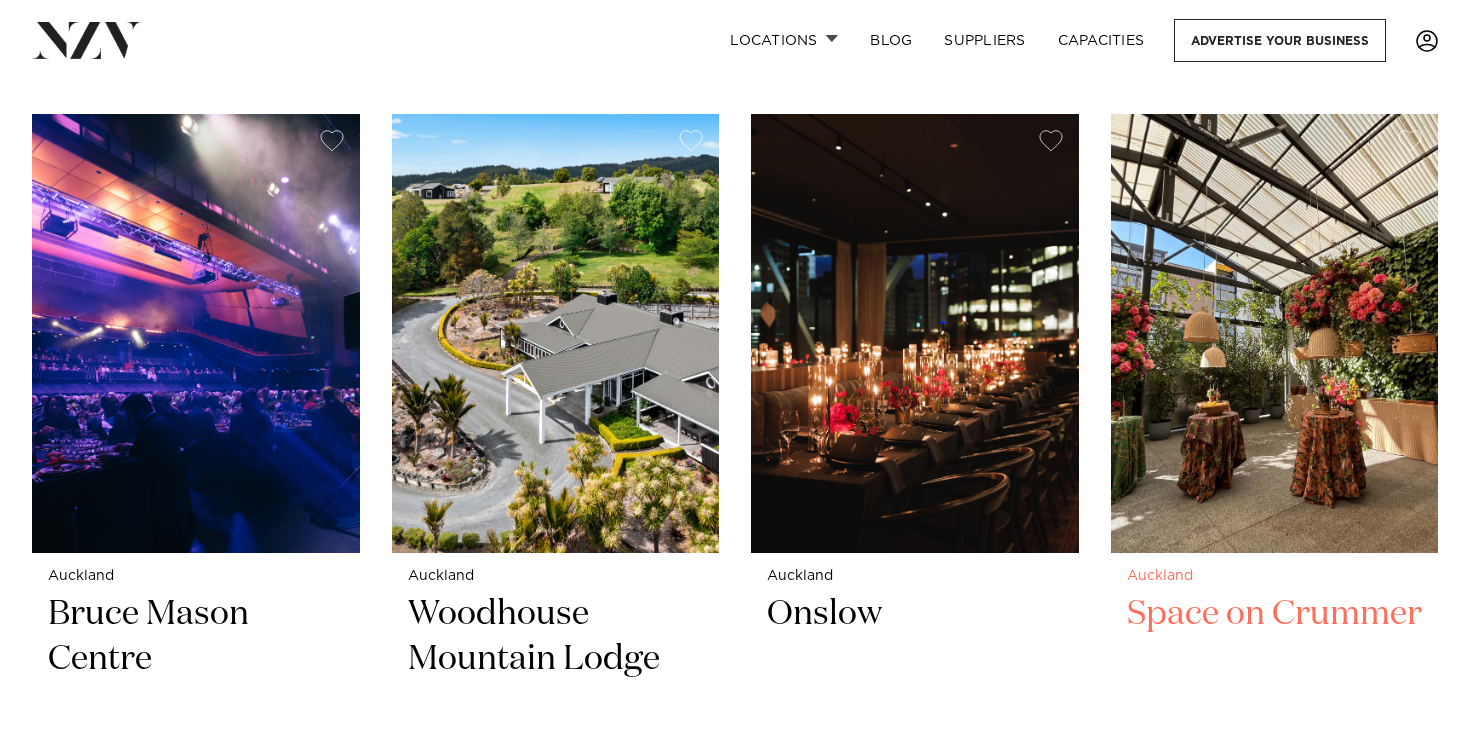 click at bounding box center [1275, 333] 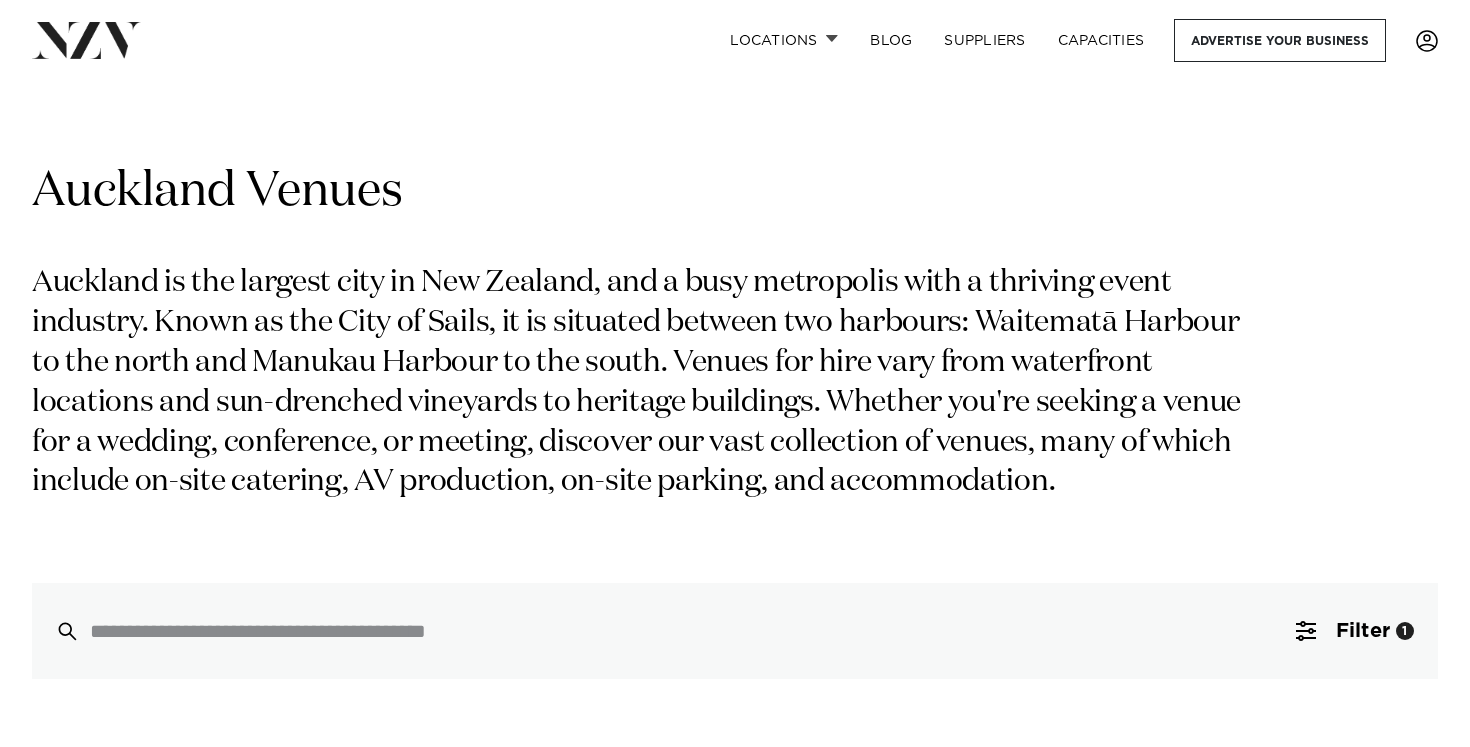 scroll, scrollTop: 0, scrollLeft: 0, axis: both 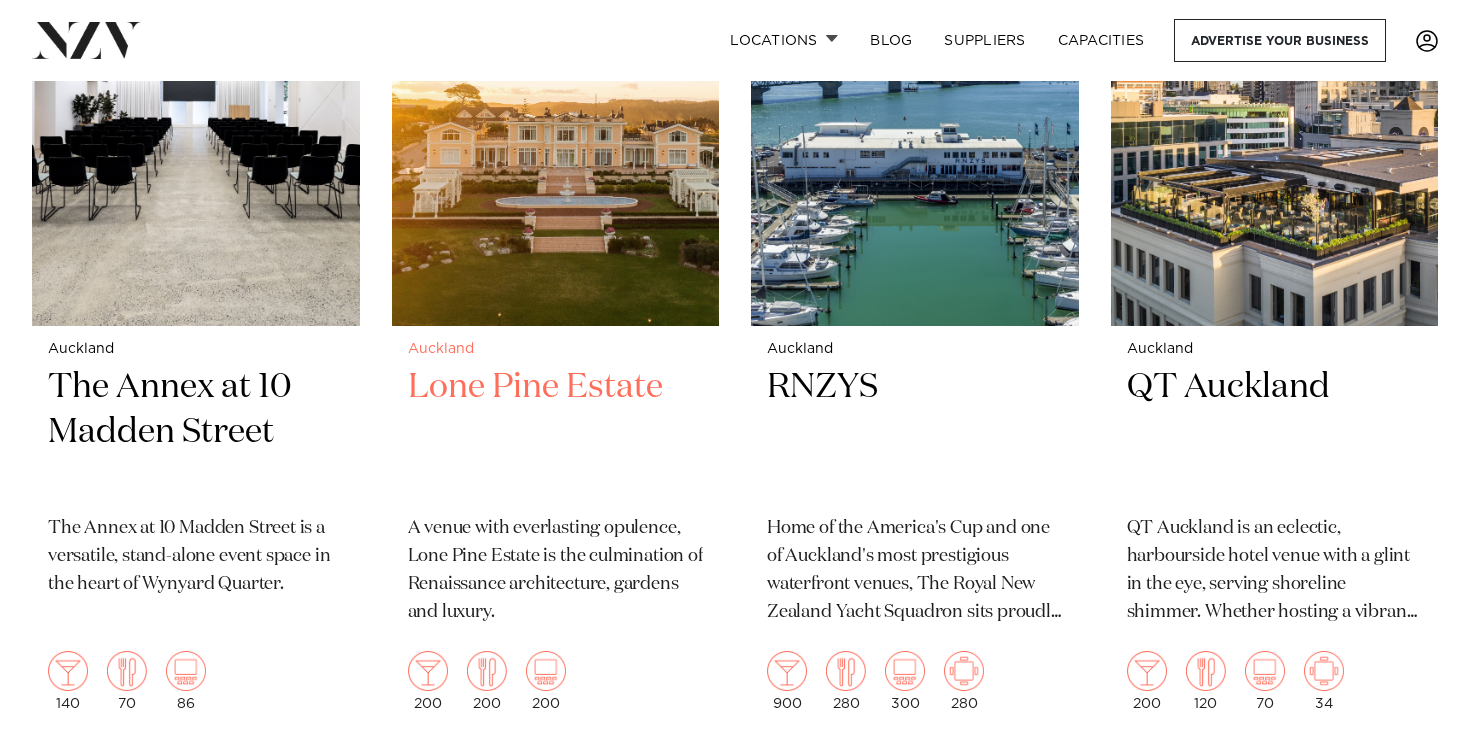 click on "Auckland
Lone Pine Estate
A venue with everlasting opulence, Lone Pine Estate is the culmination of Renaissance architecture, gardens and luxury.
200
200
200" at bounding box center [556, 526] 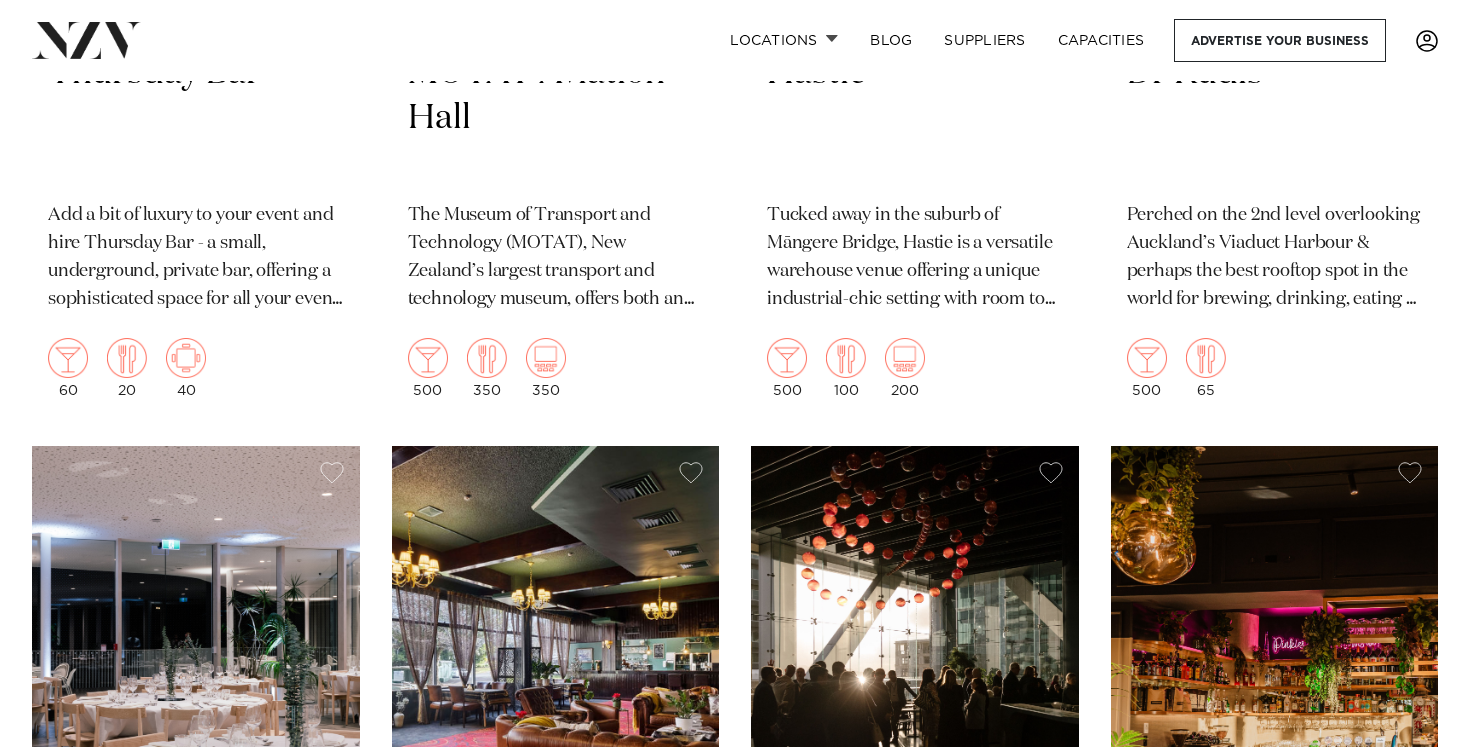 scroll, scrollTop: 8734, scrollLeft: 0, axis: vertical 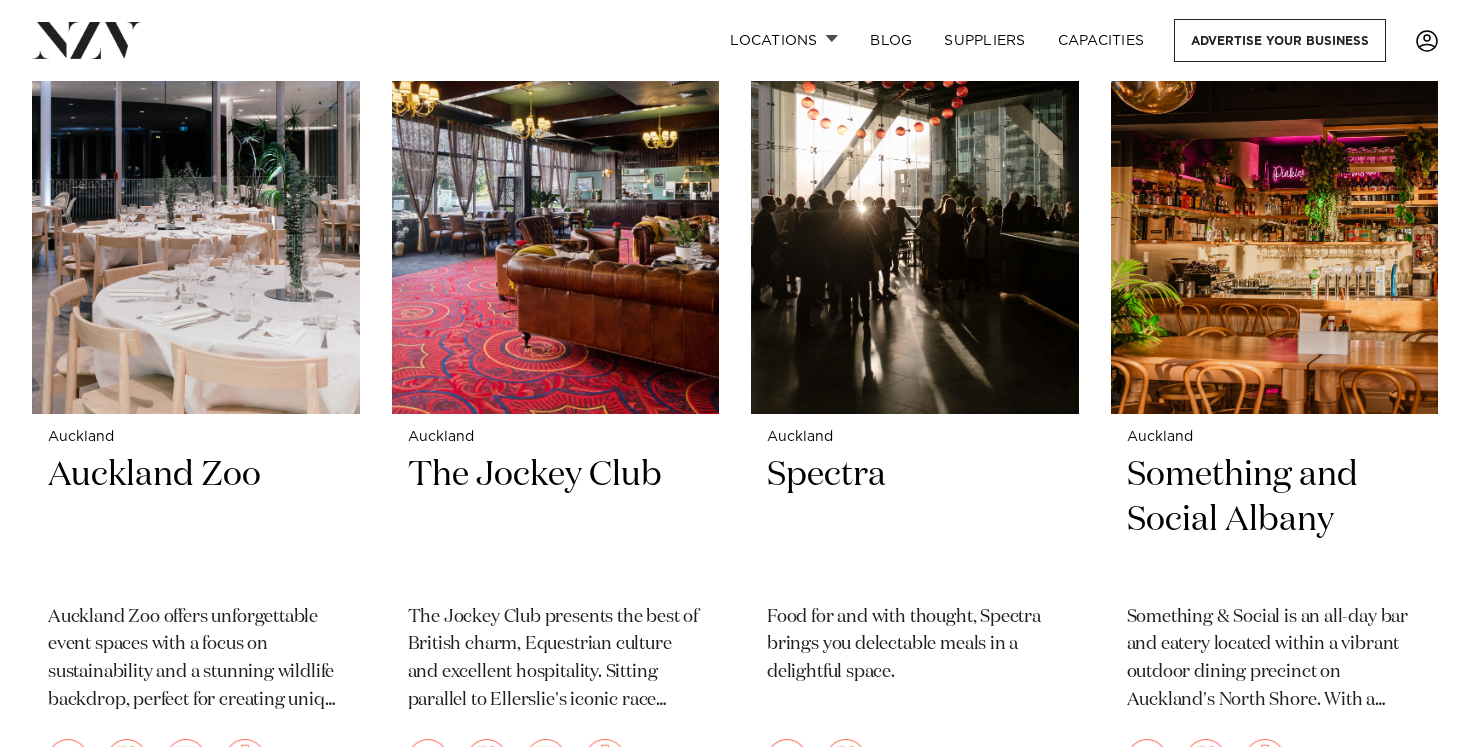click on "Auckland
The Annex at 10 Madden Street
The Annex at 10 Madden Street is a versatile, stand-alone event space in the heart of Wynyard Quarter.
140
70
86
Auckland
Lone Pine Estate
A venue with everlasting opulence, Lone Pine Estate is the culmination of Renaissance architecture, gardens and luxury." at bounding box center (735, -2223) 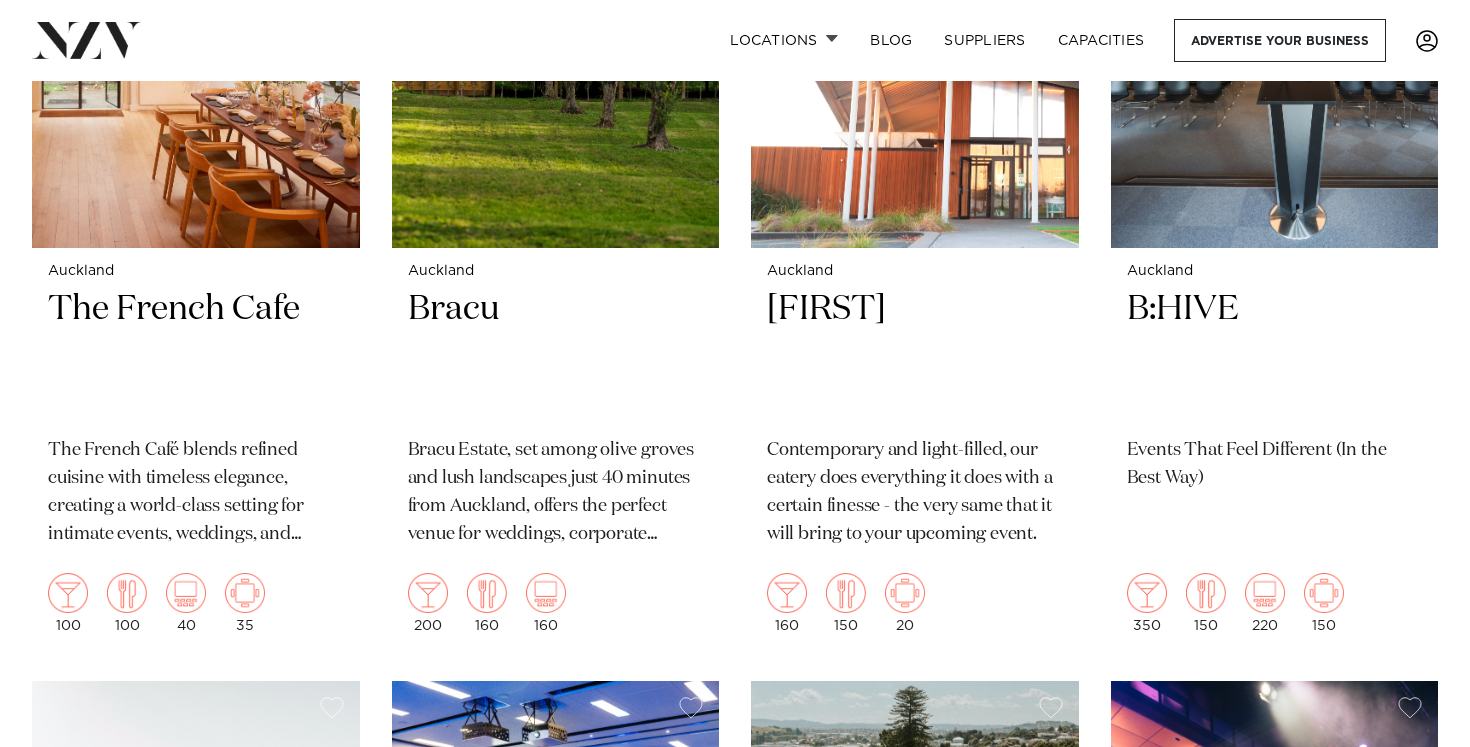 scroll, scrollTop: 11945, scrollLeft: 0, axis: vertical 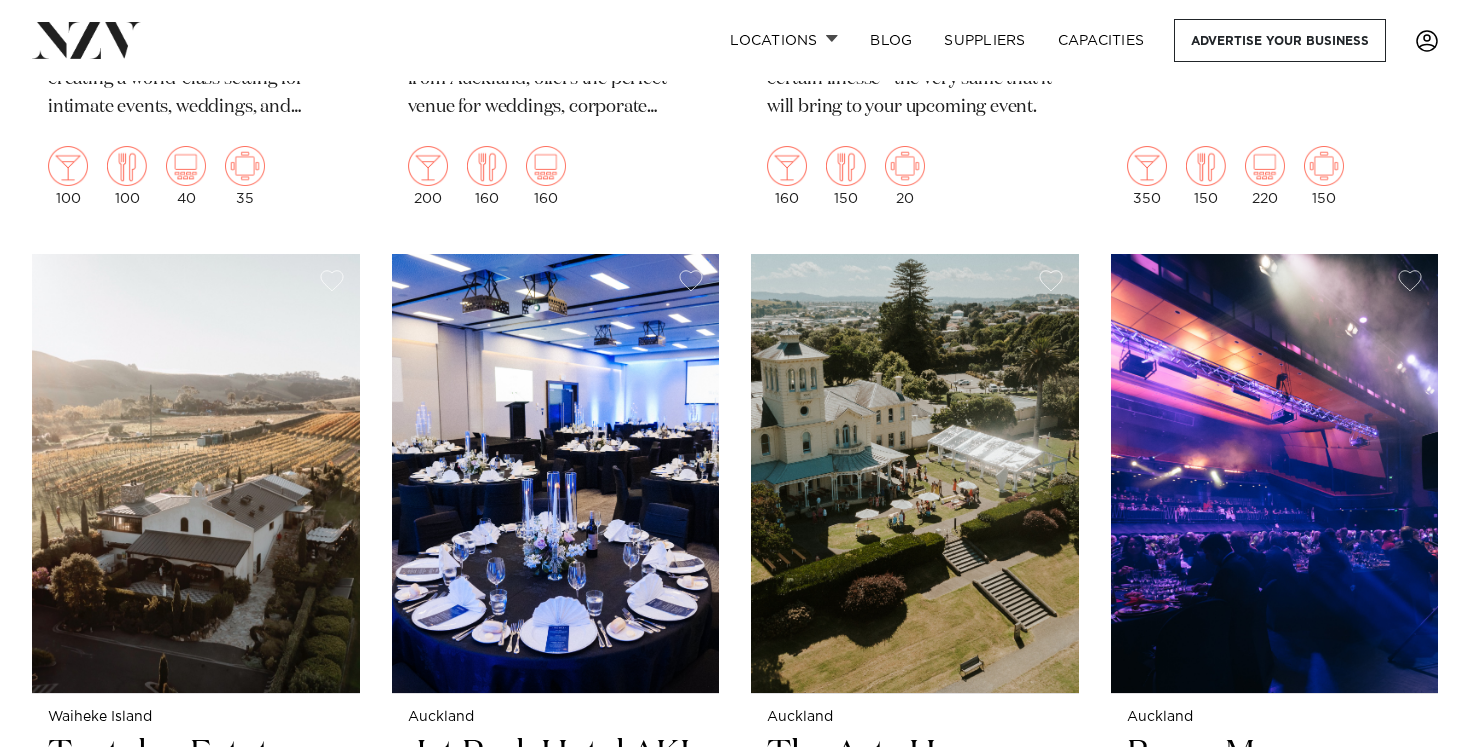 click on "Auckland
The Annex at 10 Madden Street
The Annex at 10 Madden Street is a versatile, stand-alone event space in the heart of Wynyard Quarter.
140
70
86
Auckland
Lone Pine Estate
A venue with everlasting opulence, Lone Pine Estate is the culmination of Renaissance architecture, gardens and luxury." at bounding box center (735, -199) 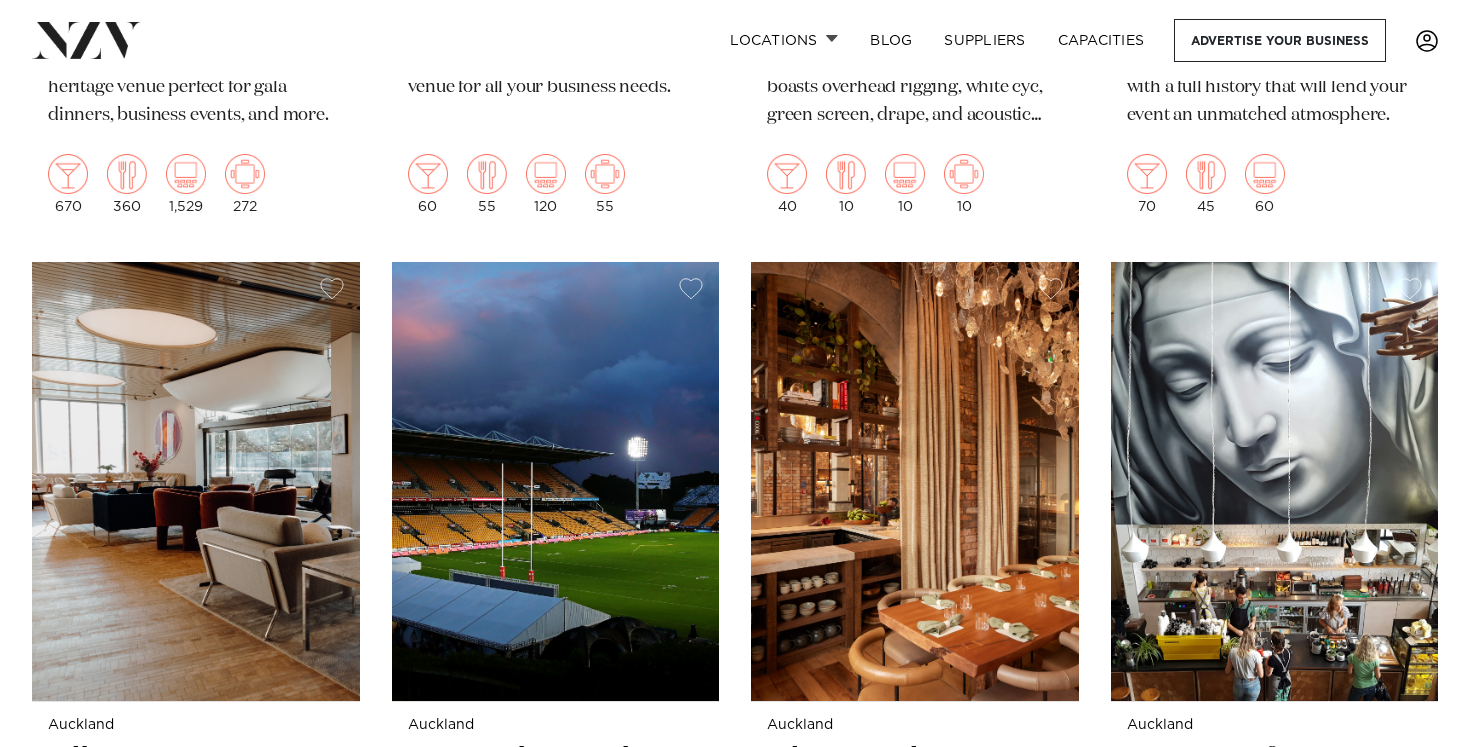 scroll, scrollTop: 13798, scrollLeft: 0, axis: vertical 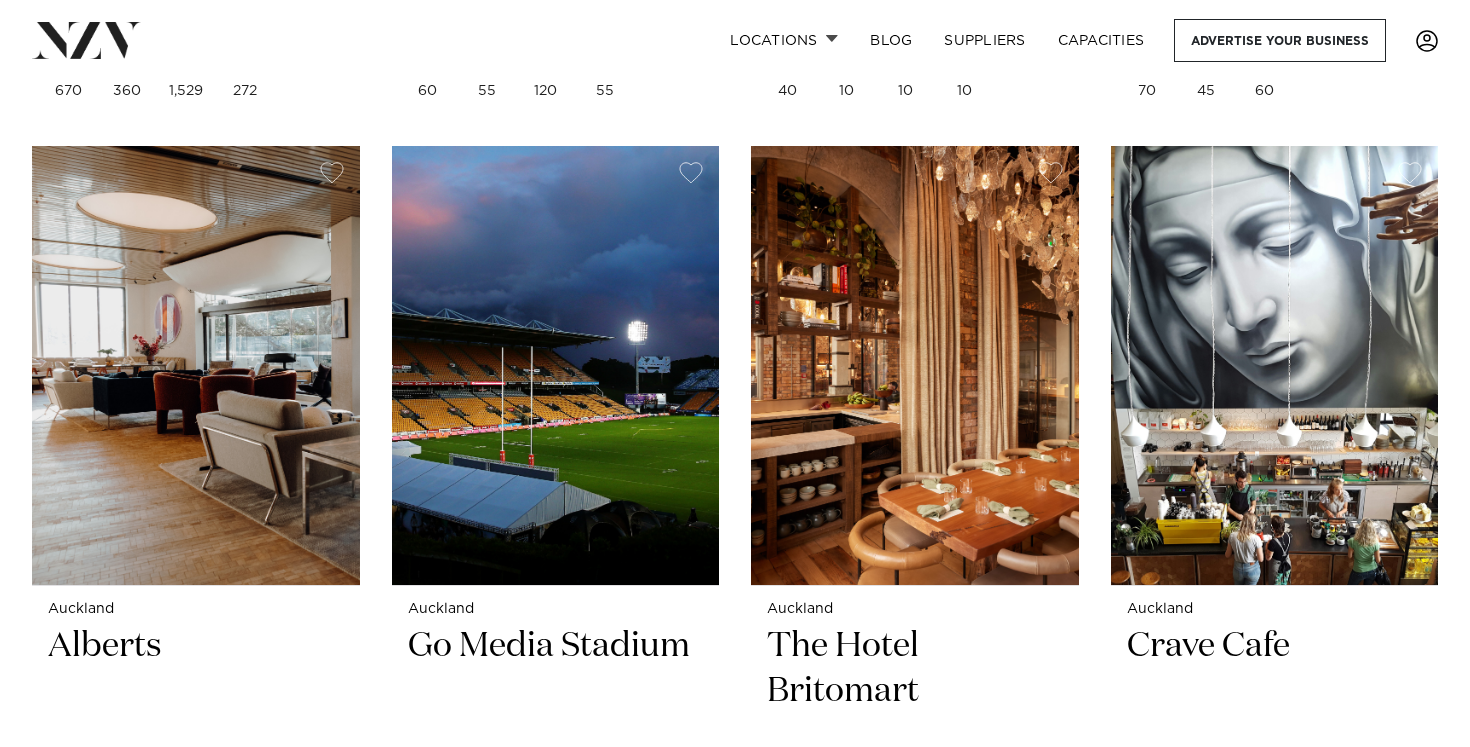 click on "Auckland
The Annex at 10 Madden Street
The Annex at 10 Madden Street is a versatile, stand-alone event space in the heart of Wynyard Quarter.
140
70
86
Auckland
Lone Pine Estate
A venue with everlasting opulence, Lone Pine Estate is the culmination of Renaissance architecture, gardens and luxury." at bounding box center (735, -2052) 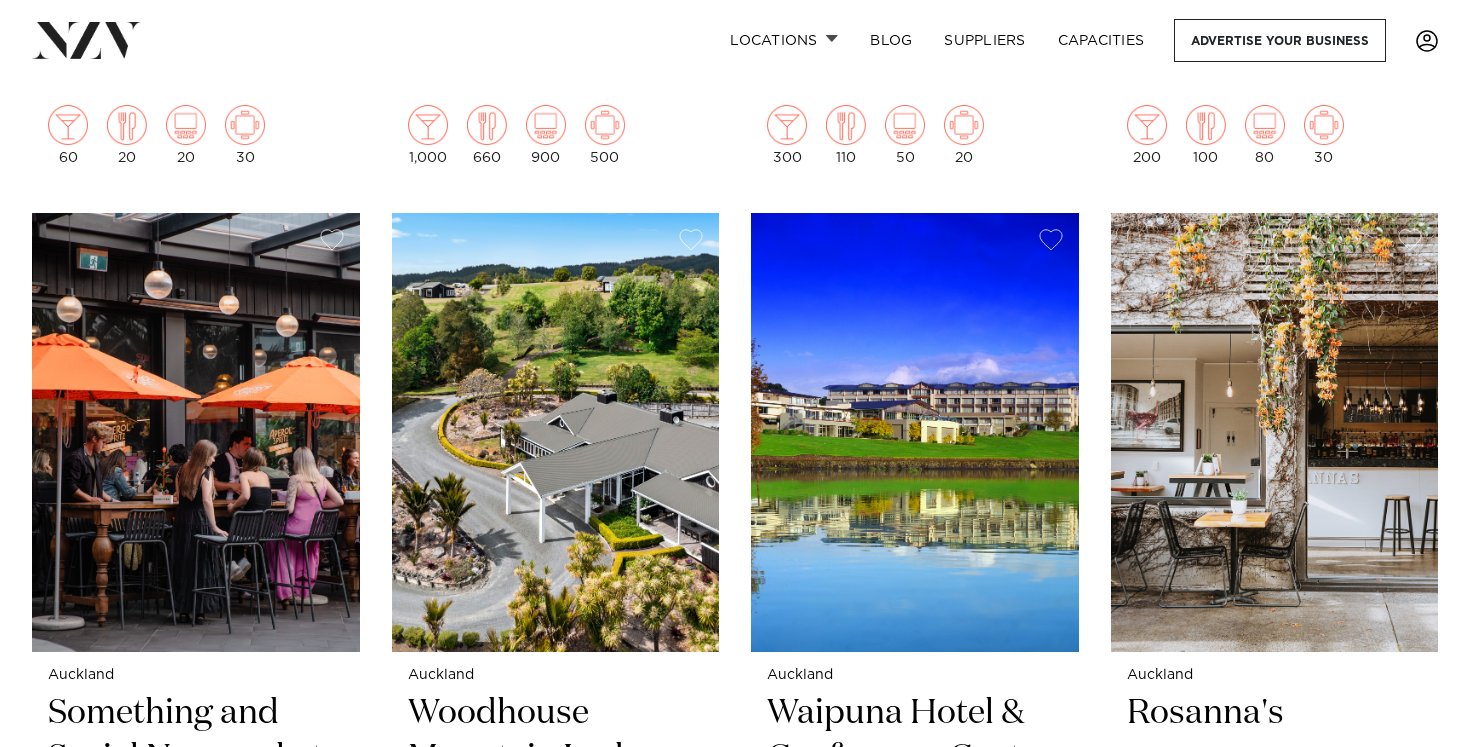 scroll, scrollTop: 14679, scrollLeft: 0, axis: vertical 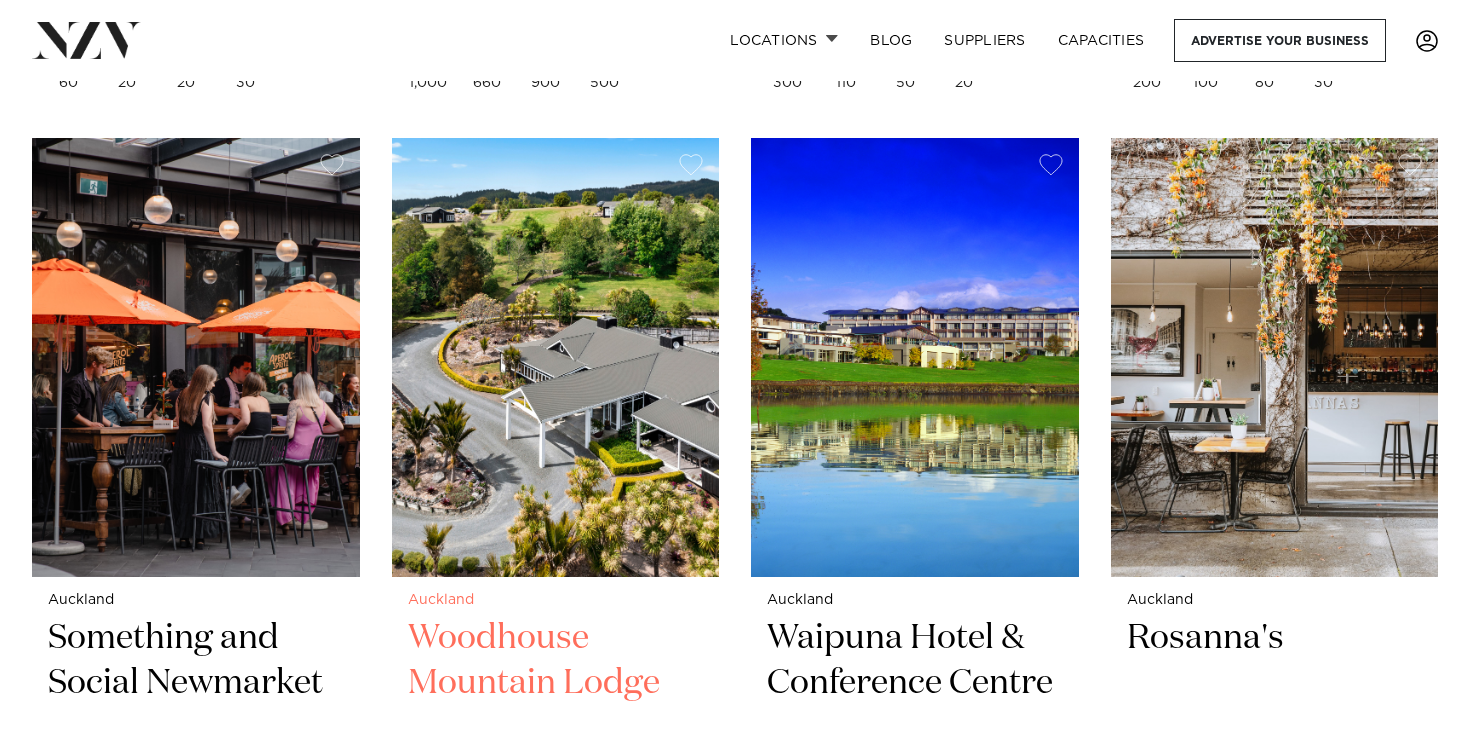 click at bounding box center [556, 357] 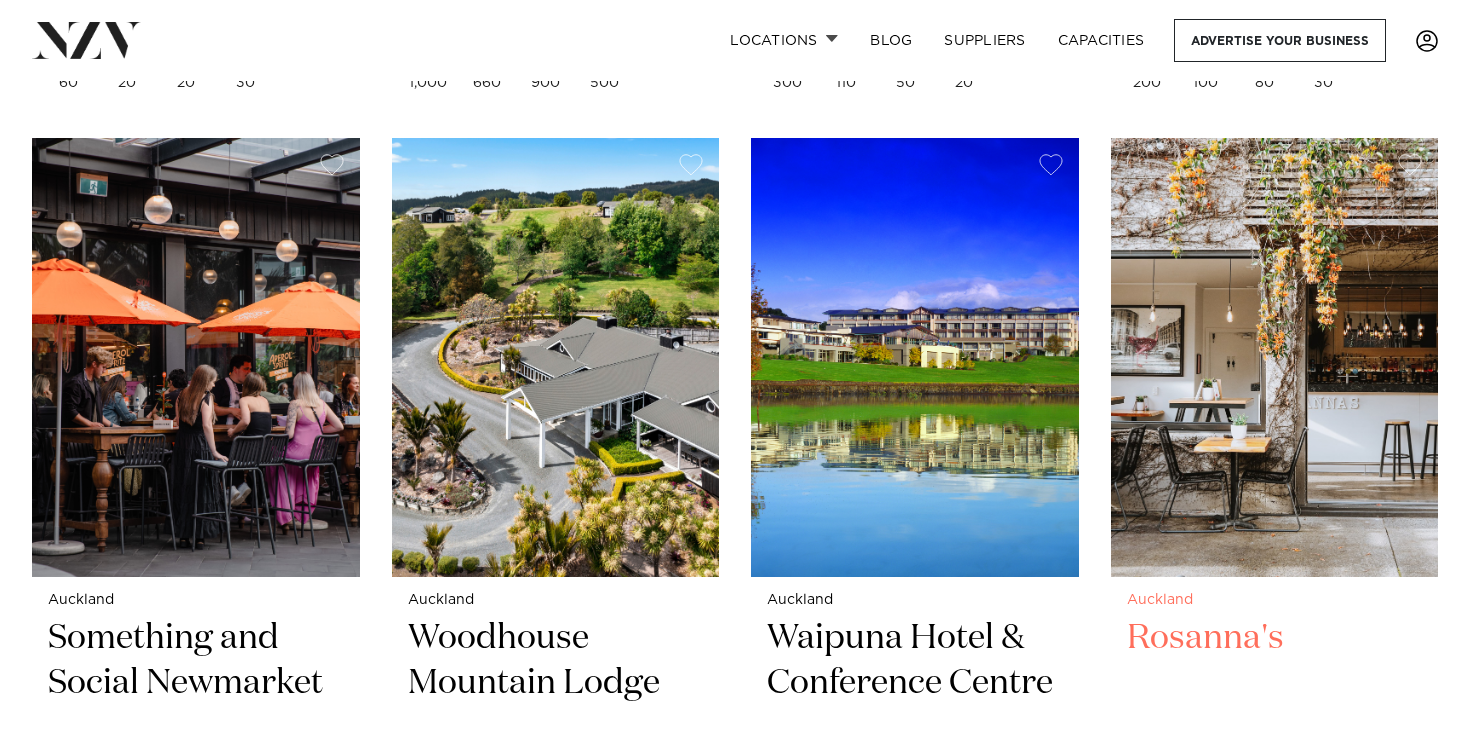click at bounding box center (1275, 357) 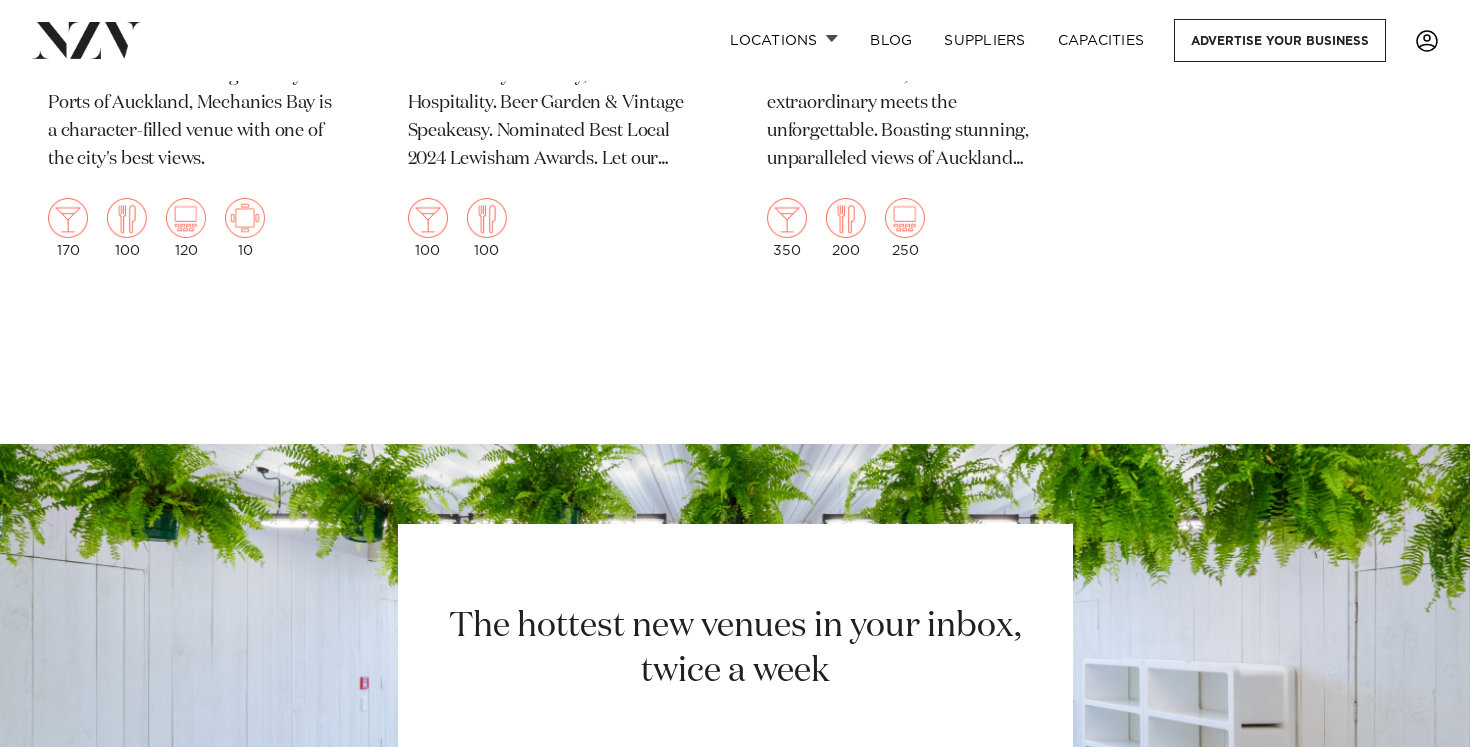 scroll, scrollTop: 26417, scrollLeft: 0, axis: vertical 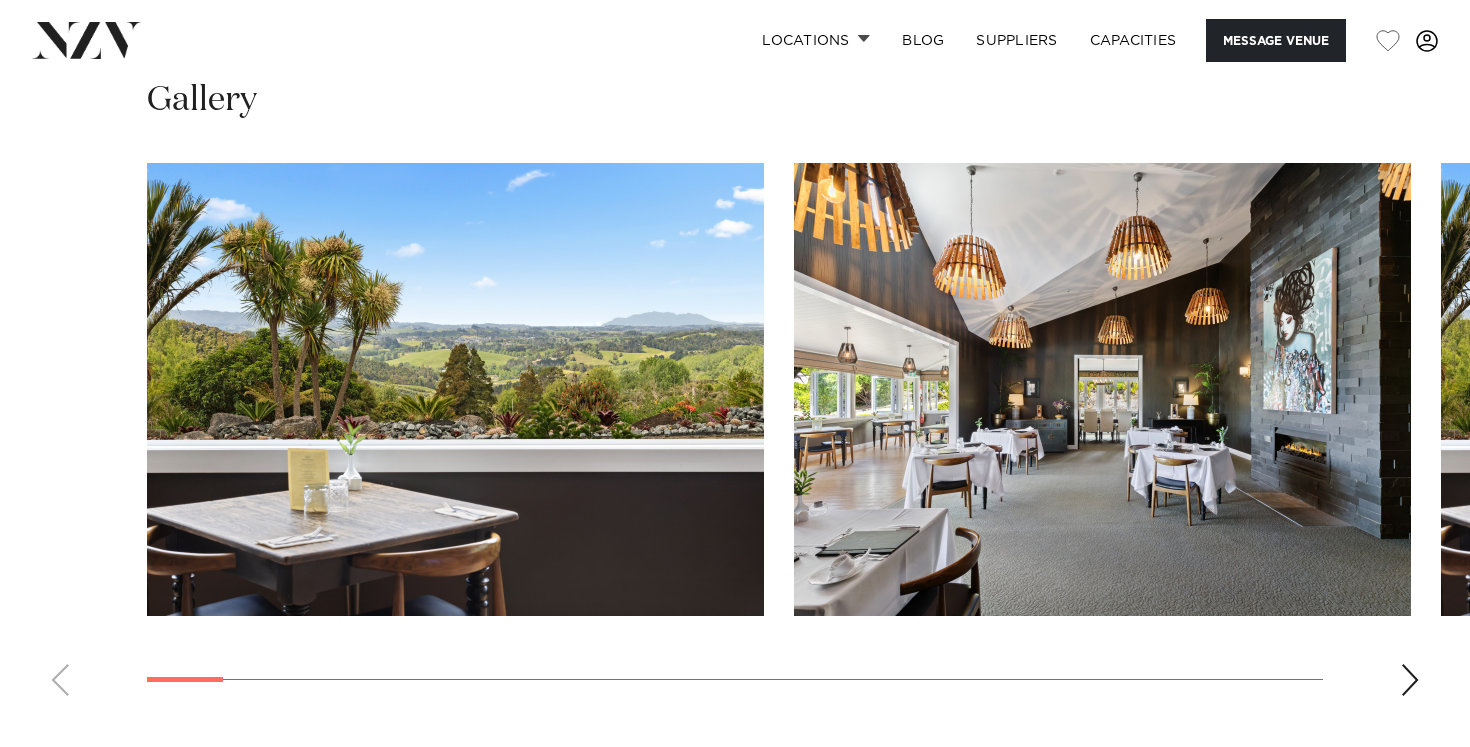 click at bounding box center (1410, 680) 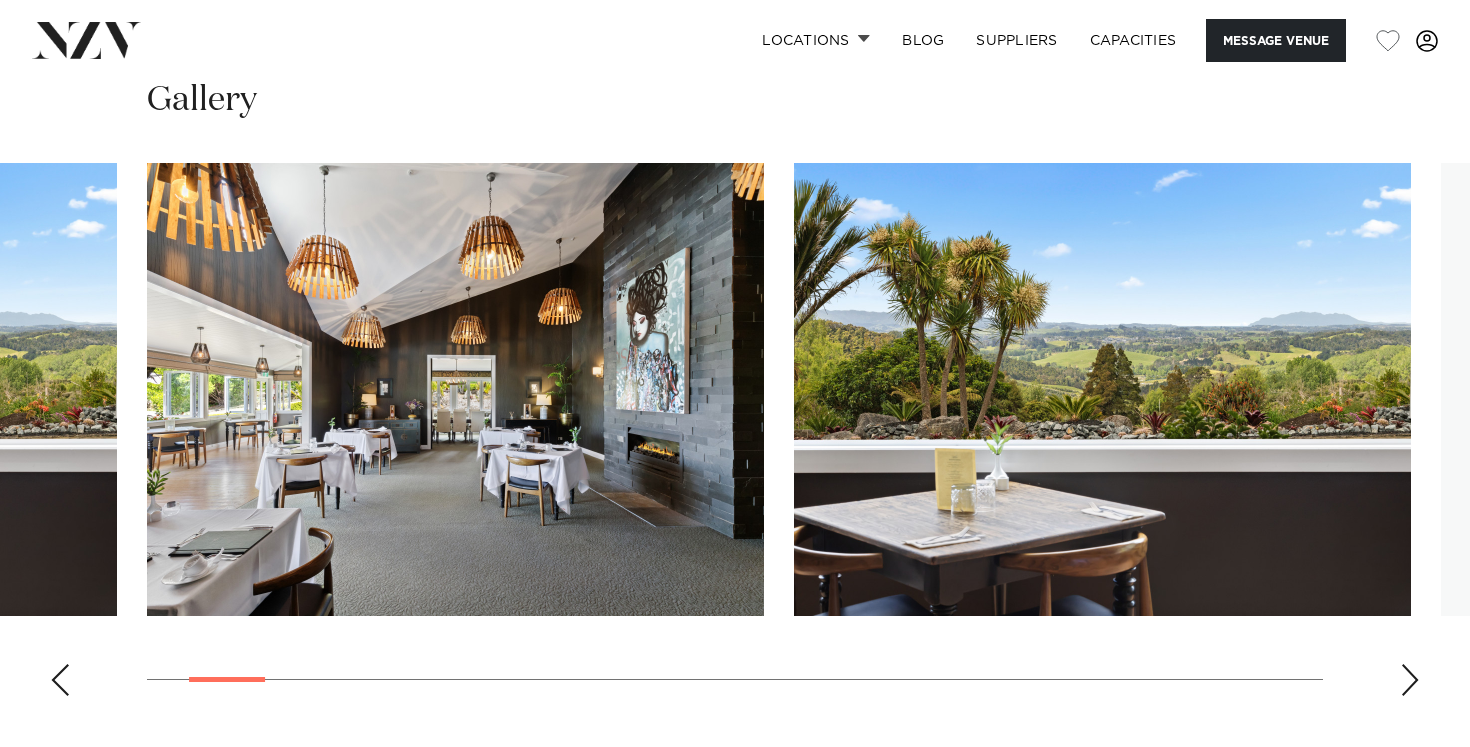 click at bounding box center (1410, 680) 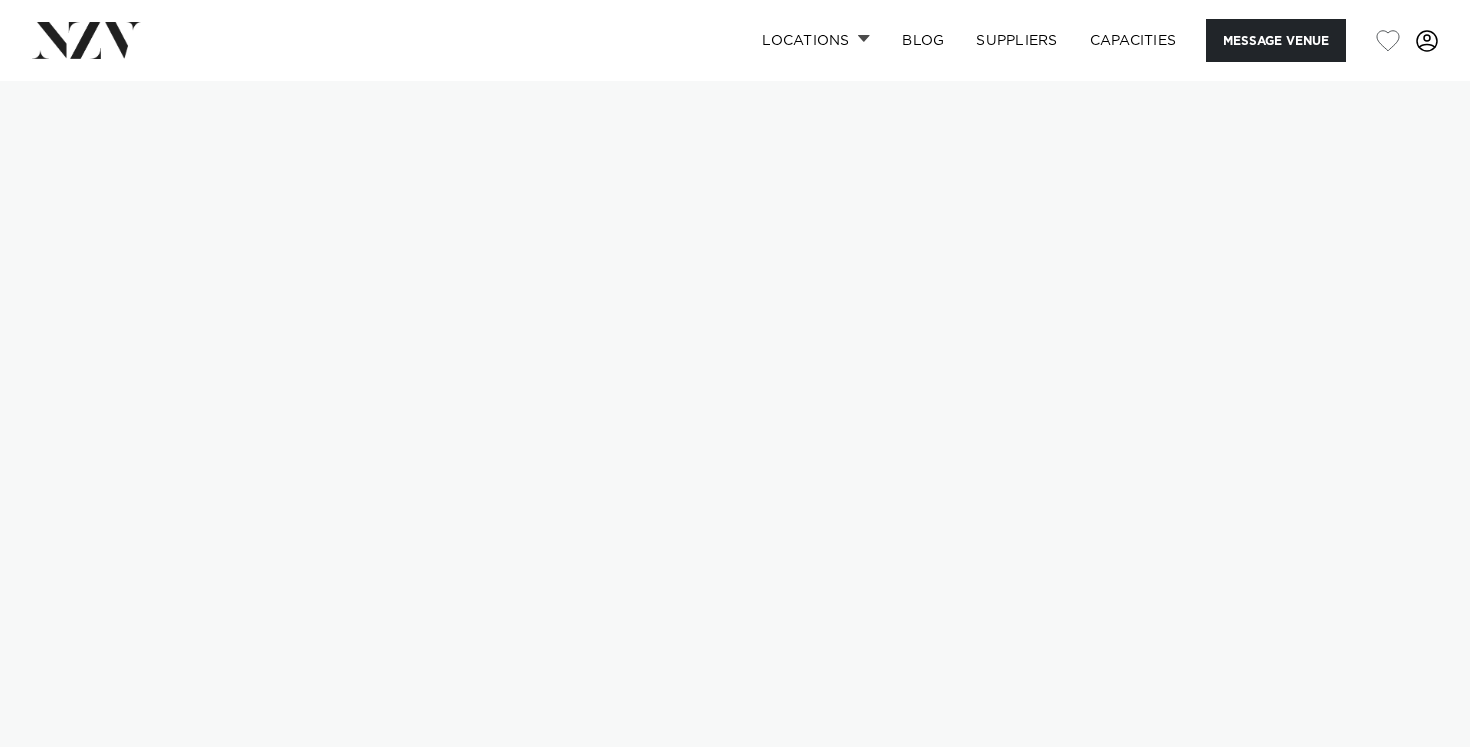 scroll, scrollTop: 0, scrollLeft: 0, axis: both 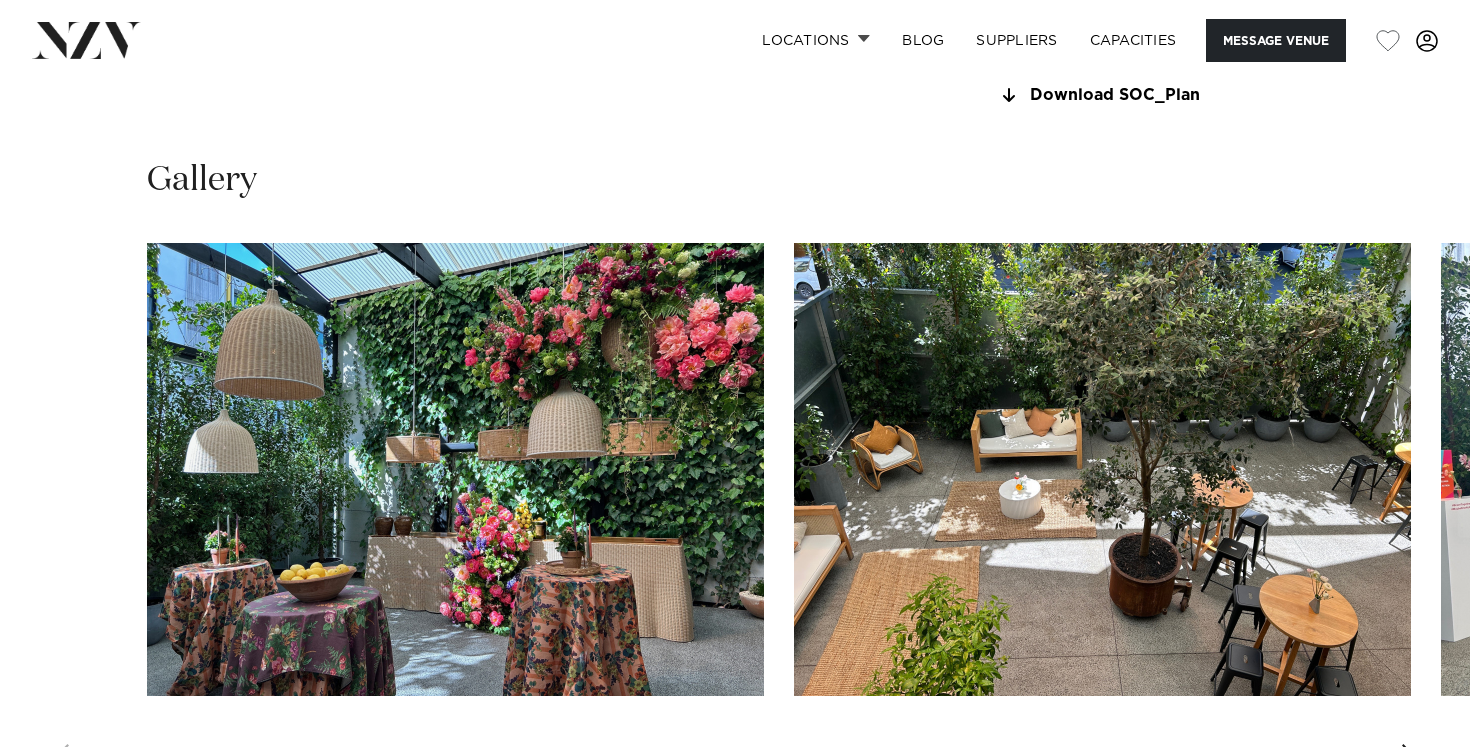 click at bounding box center (455, 469) 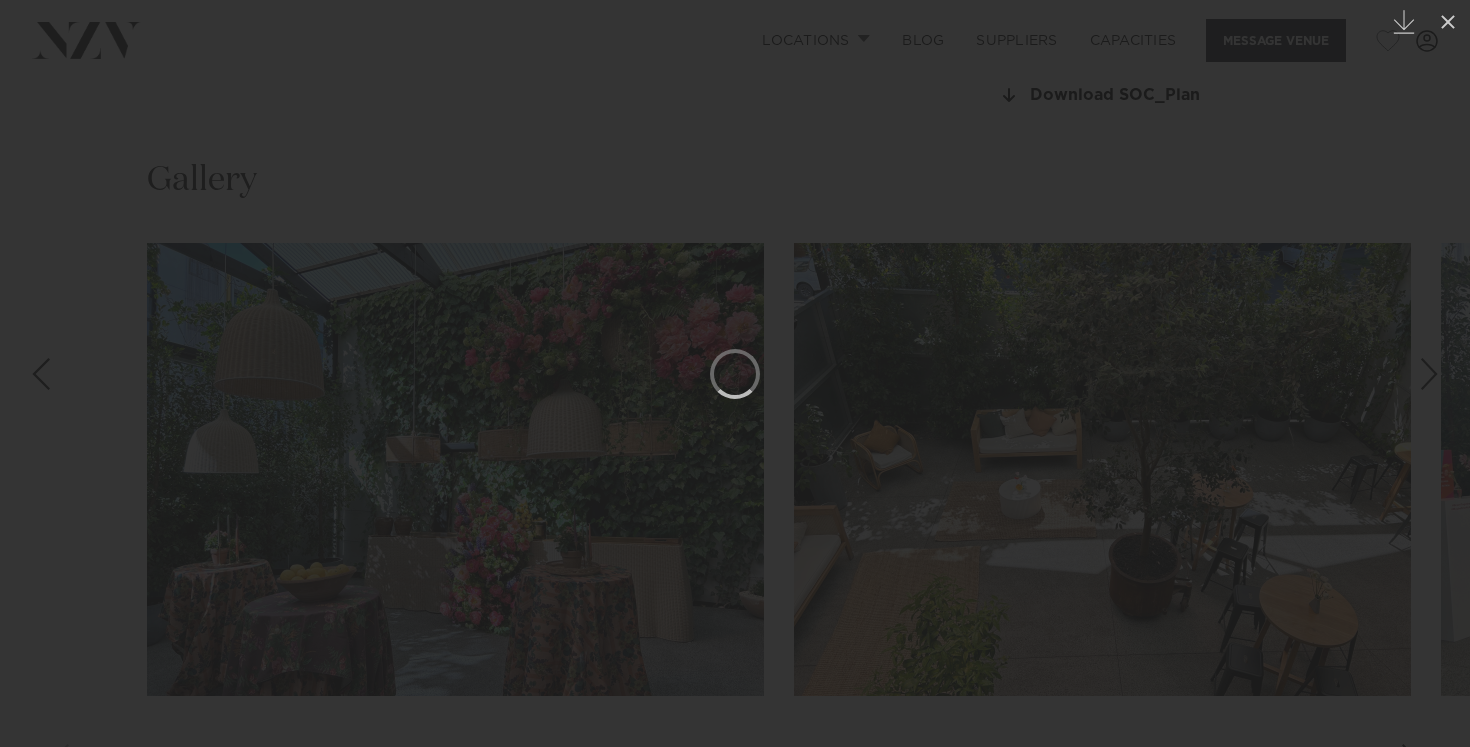 click at bounding box center [1429, 374] 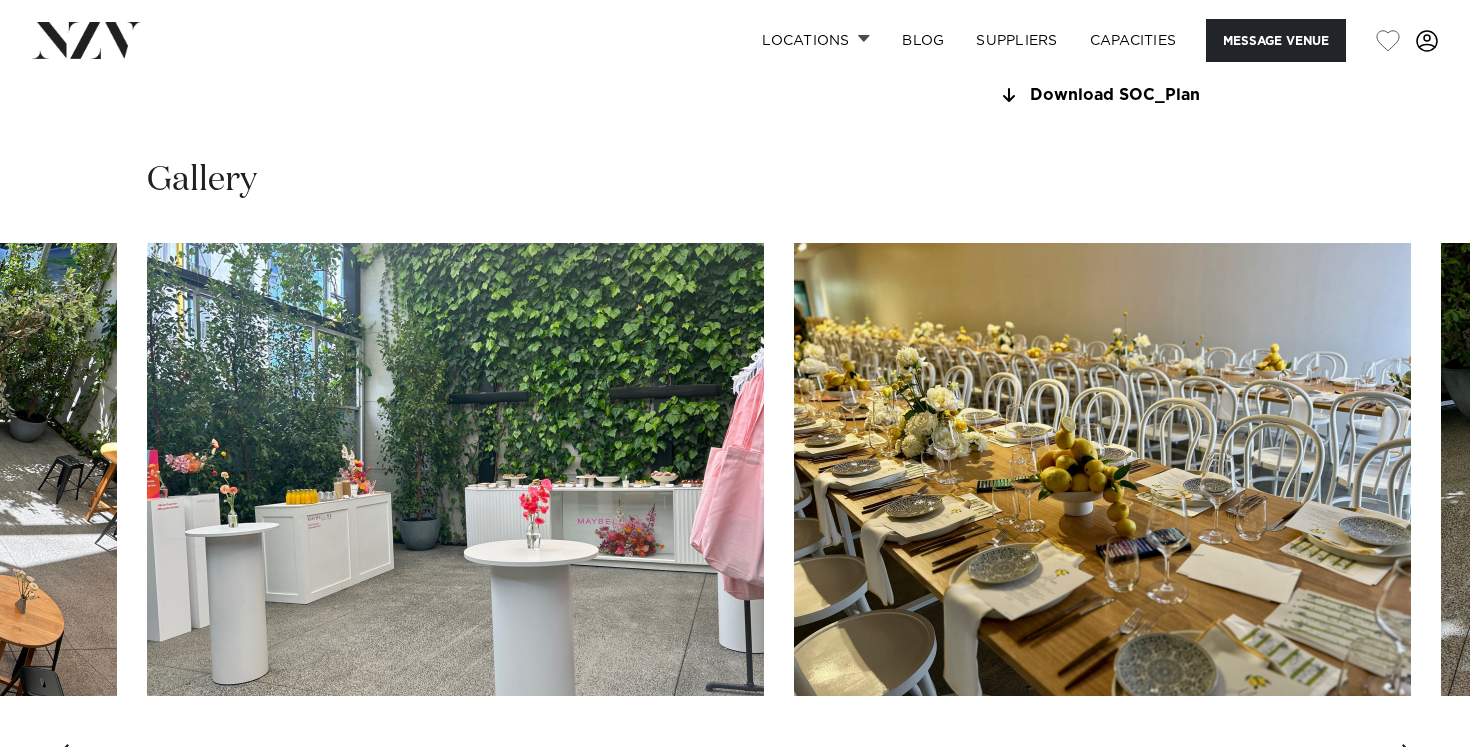 click at bounding box center [455, 469] 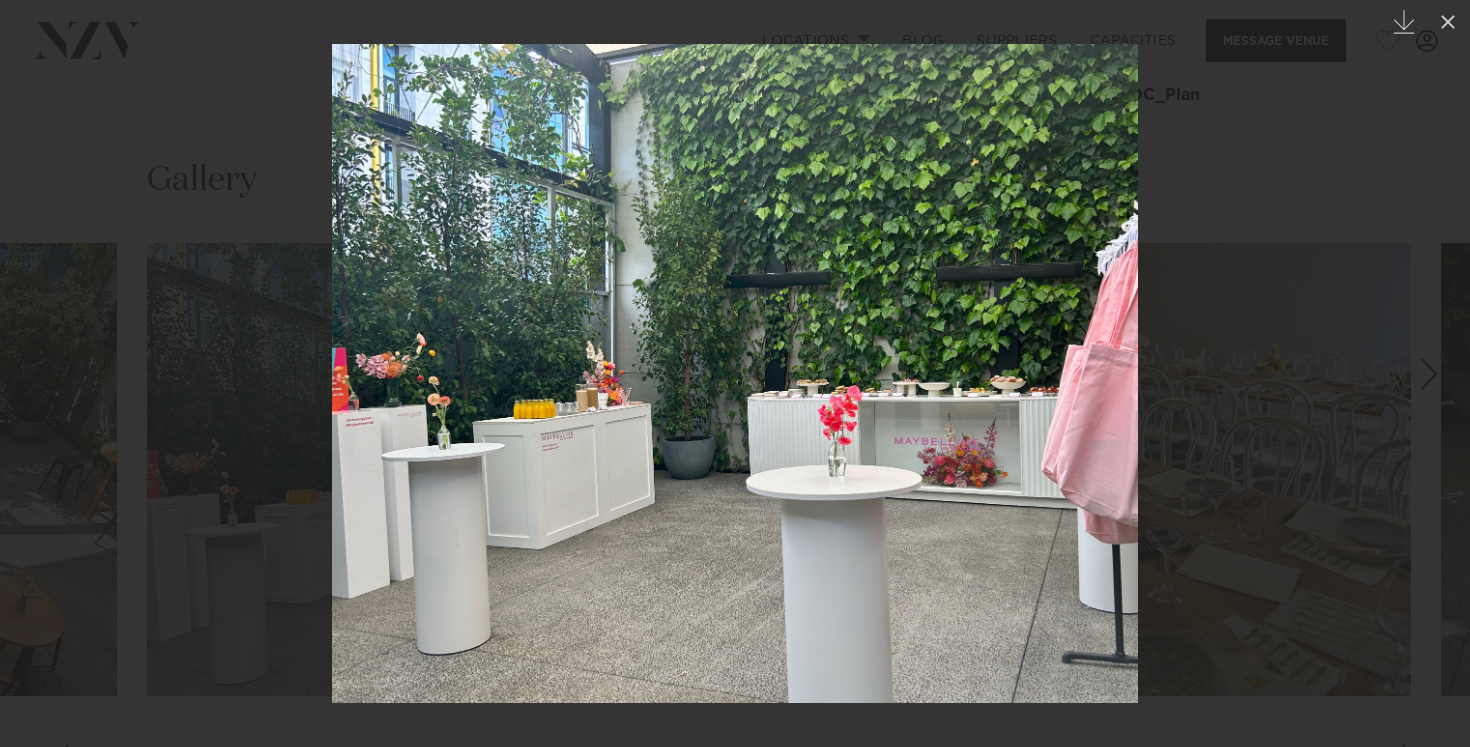 click at bounding box center (1429, 374) 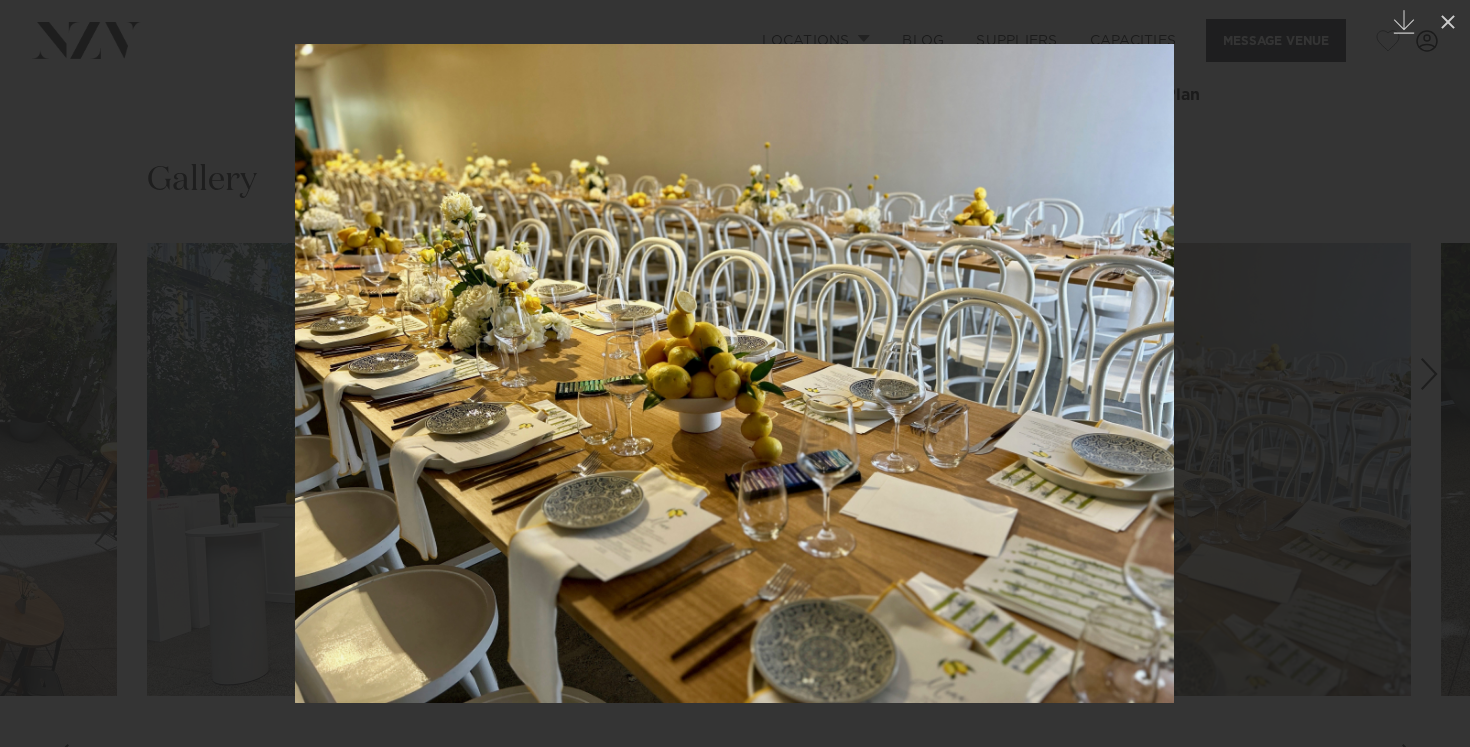 click at bounding box center [1429, 374] 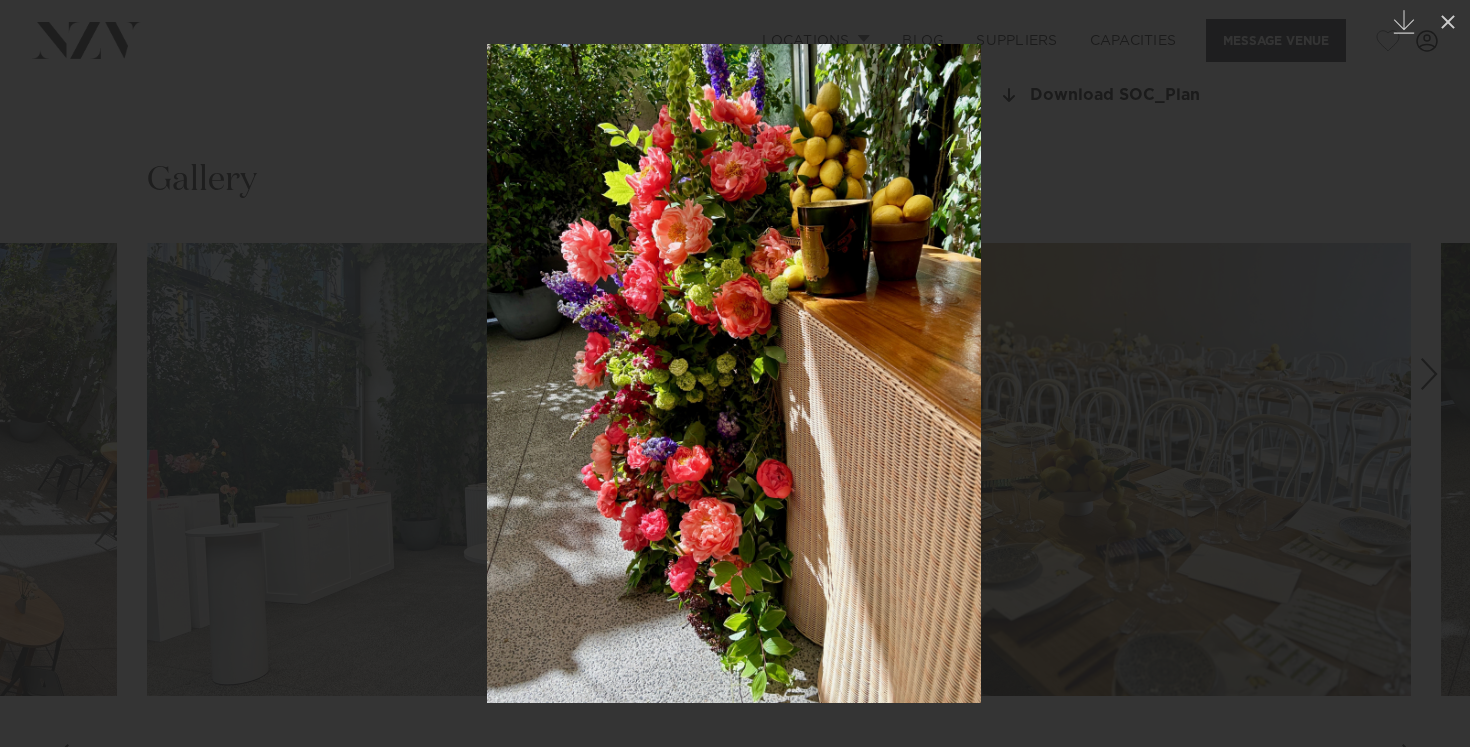 click at bounding box center [1429, 374] 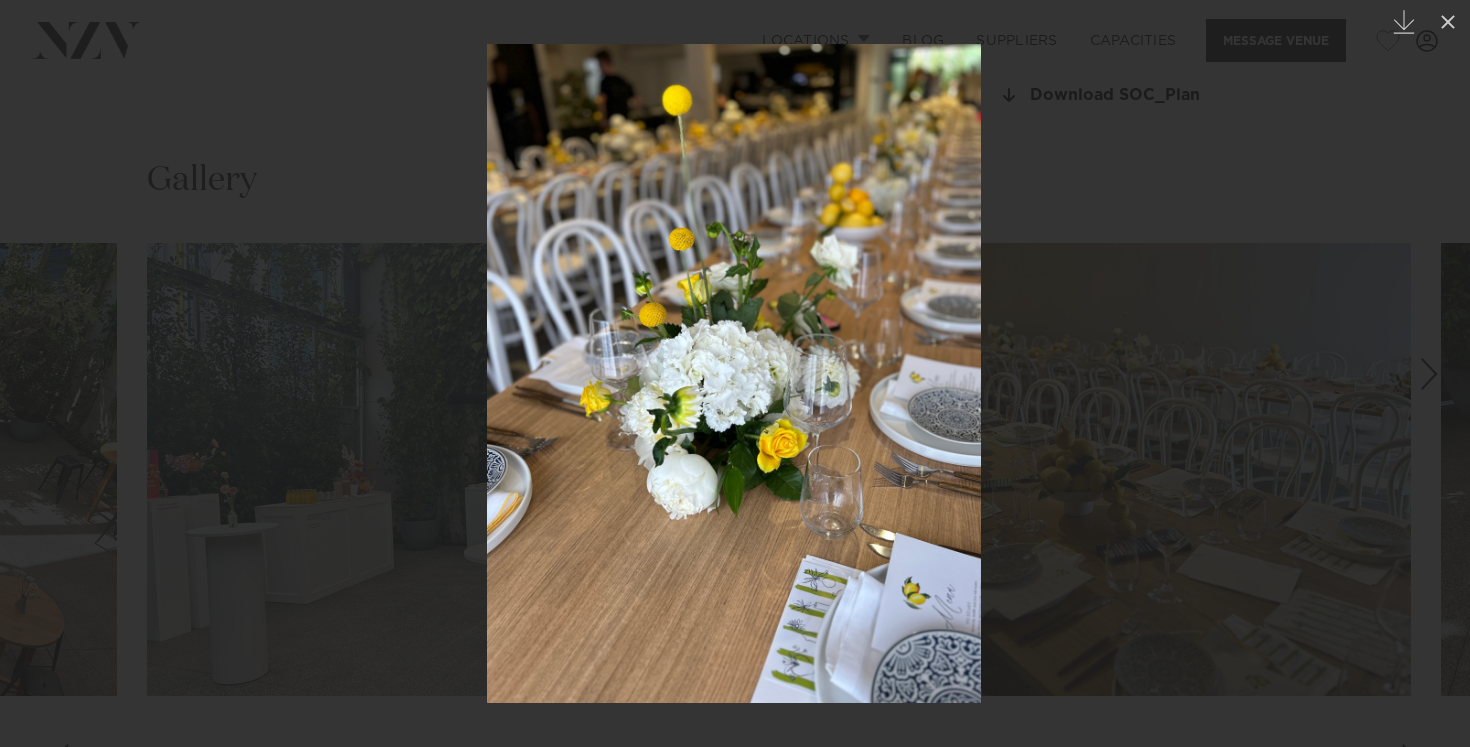 click at bounding box center [1429, 374] 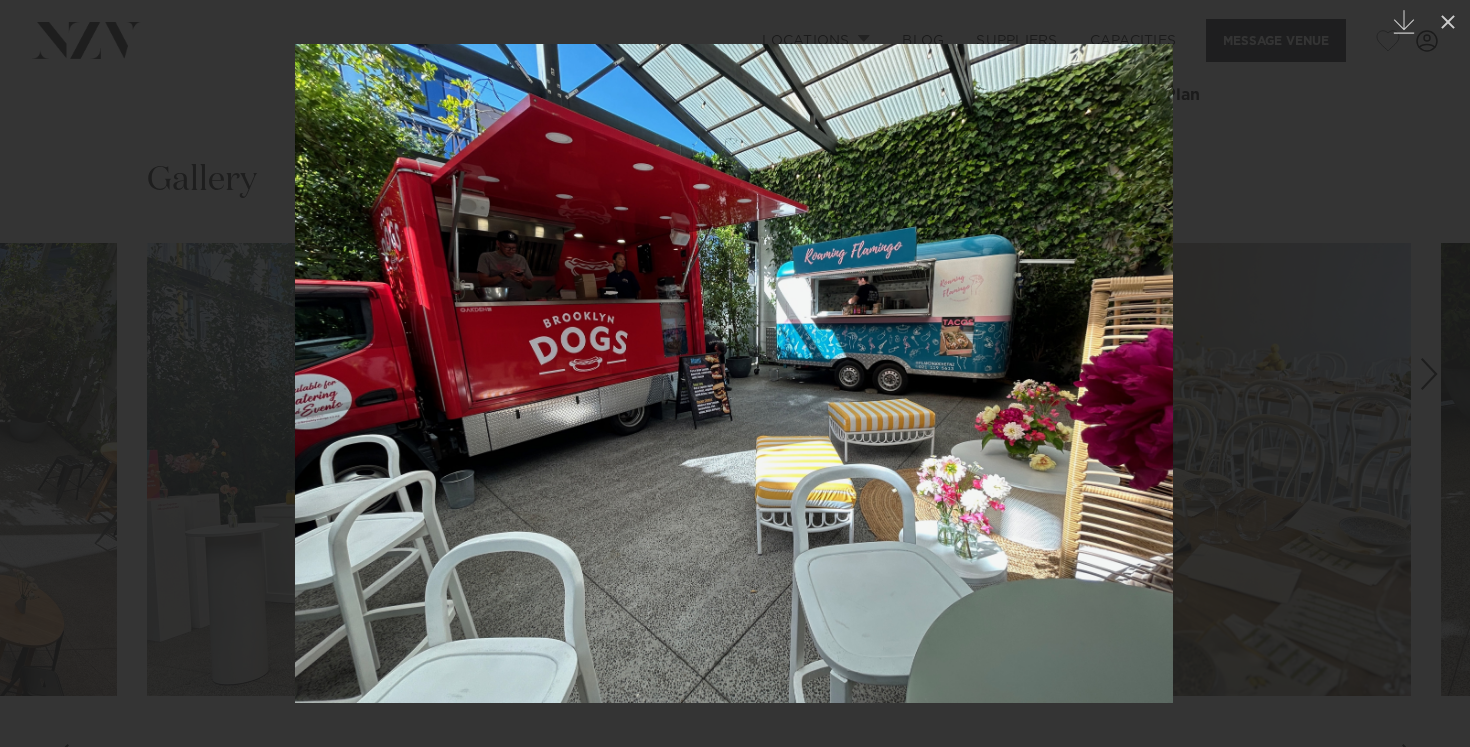 click at bounding box center (1429, 374) 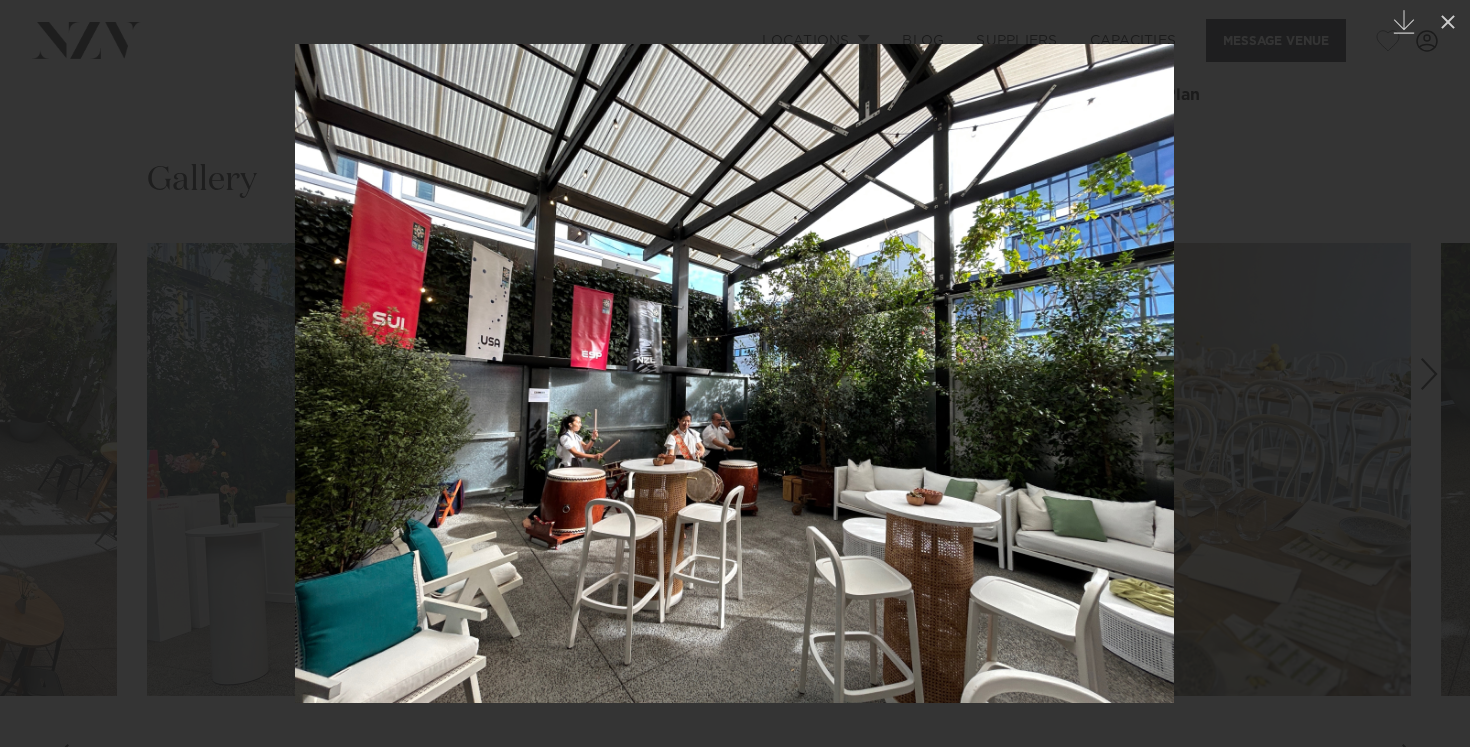 click at bounding box center (1429, 374) 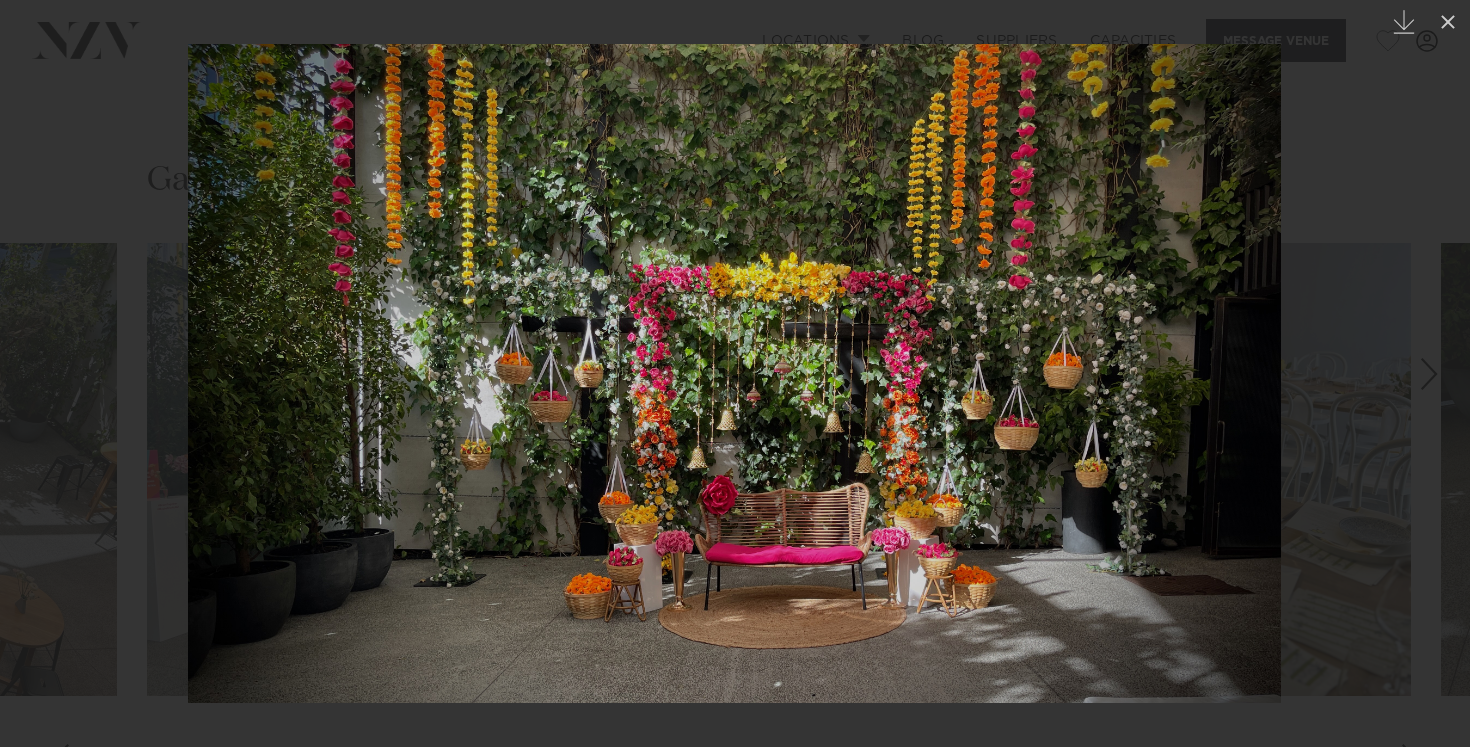 click at bounding box center [1429, 374] 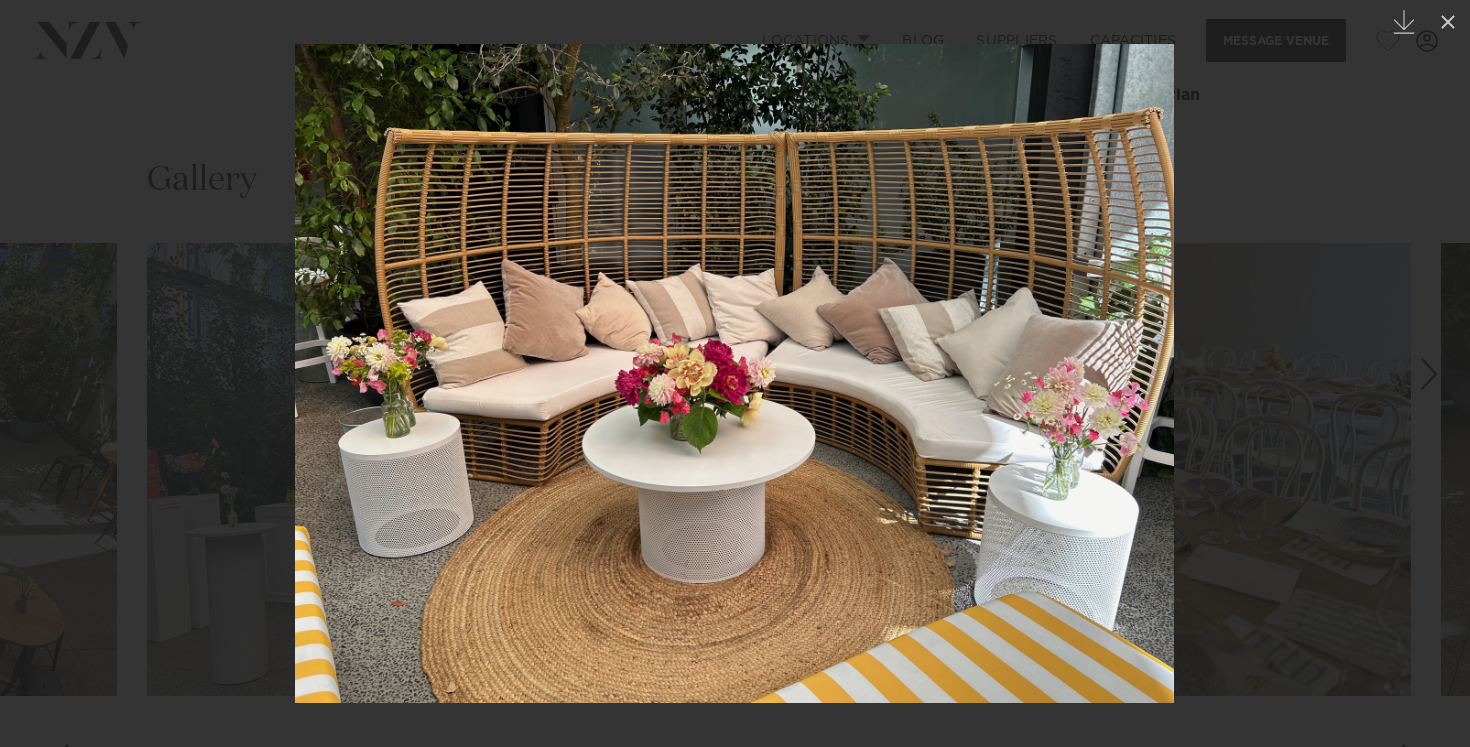 click at bounding box center (1429, 374) 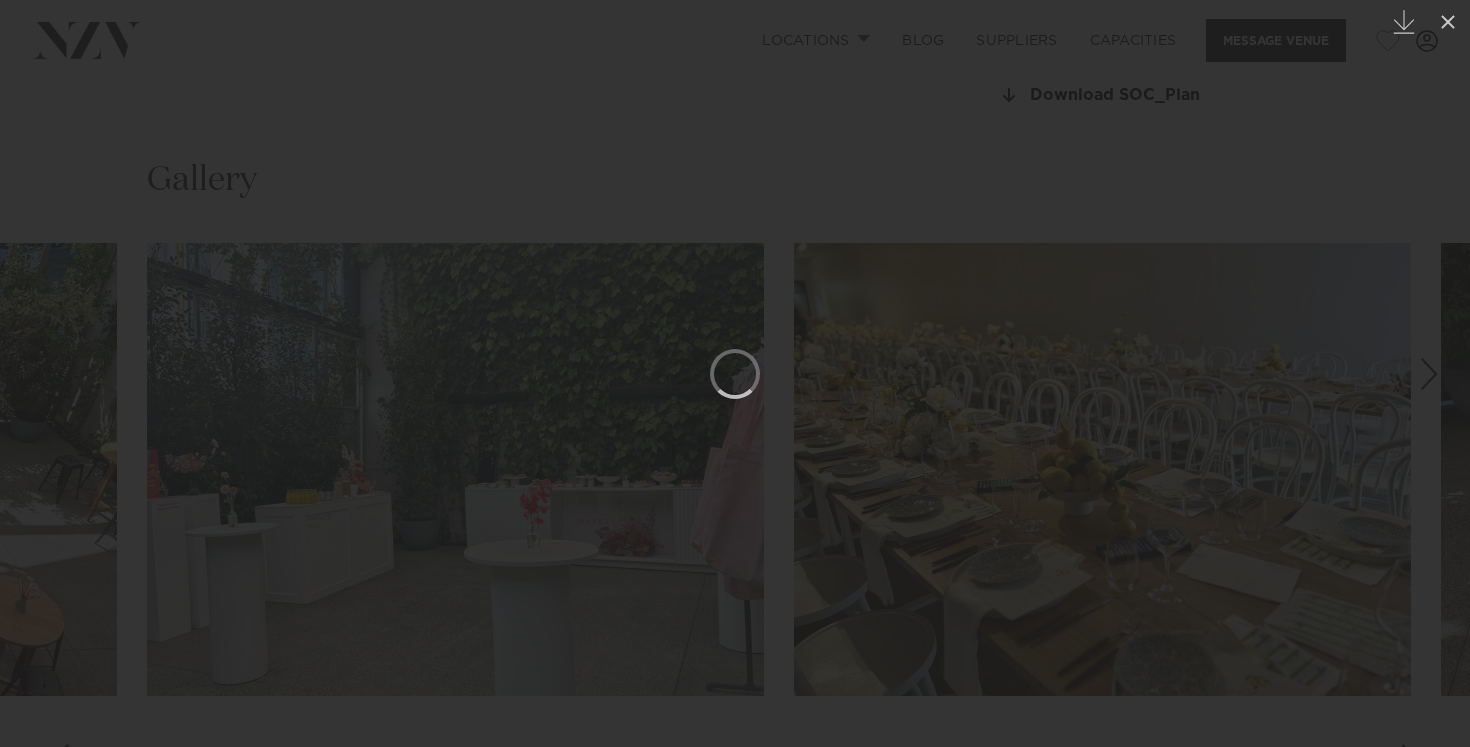 click at bounding box center [735, 373] 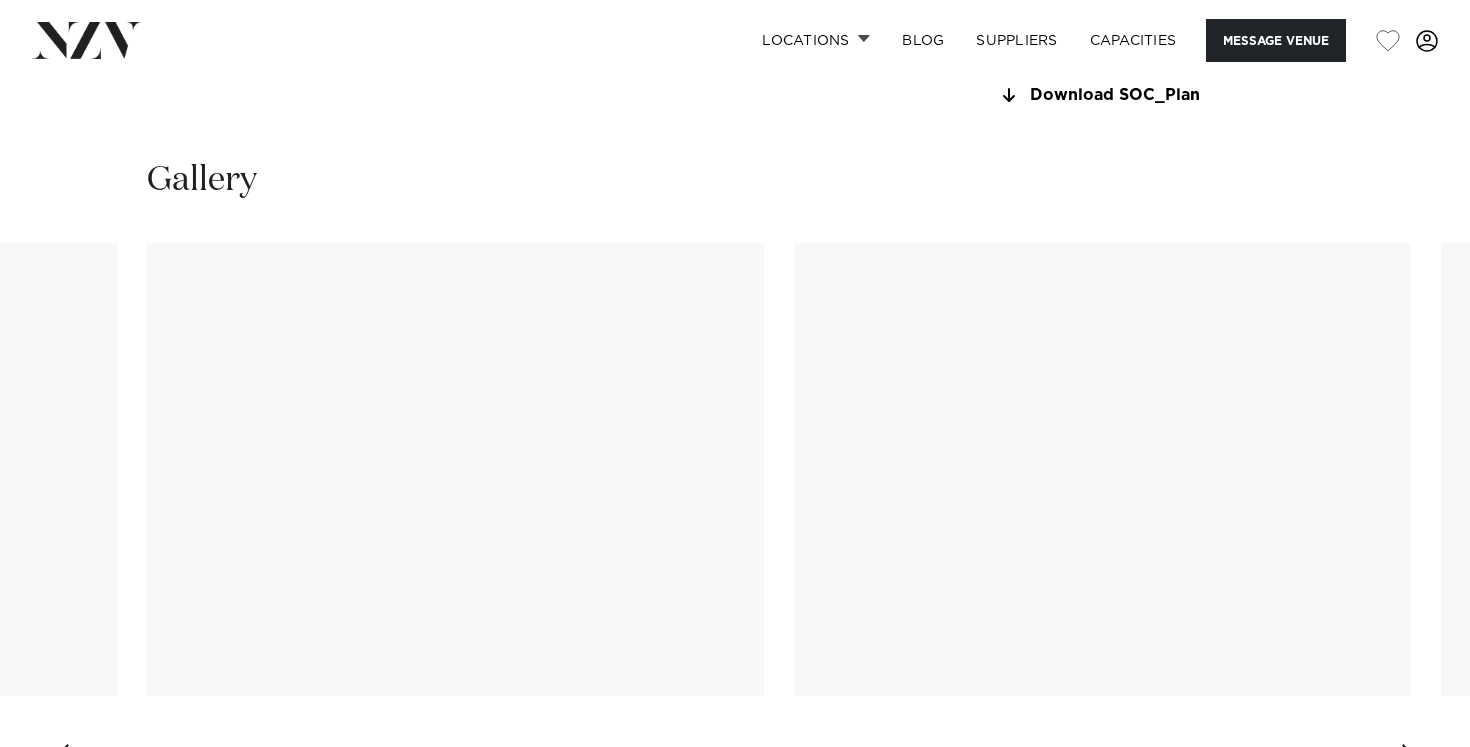 scroll, scrollTop: 0, scrollLeft: 0, axis: both 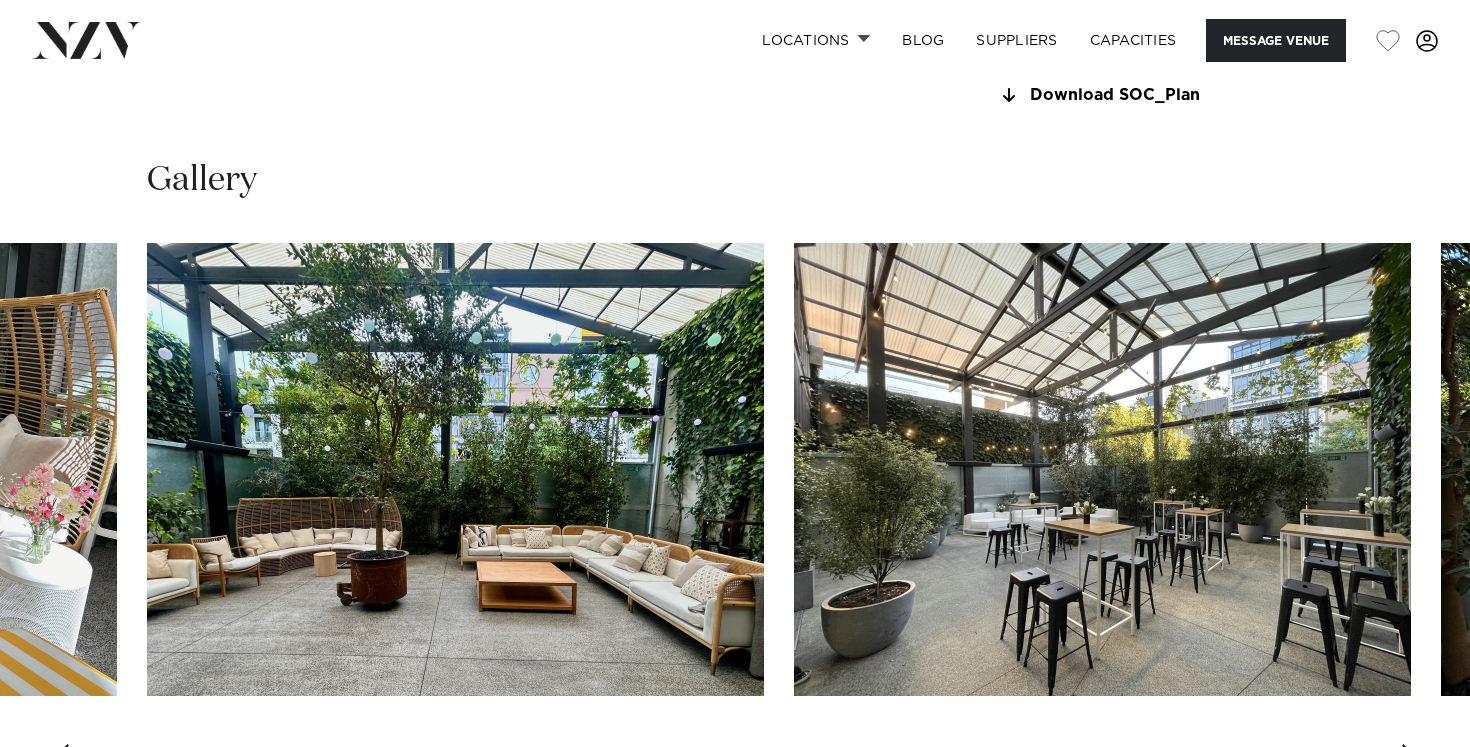 click at bounding box center (455, 469) 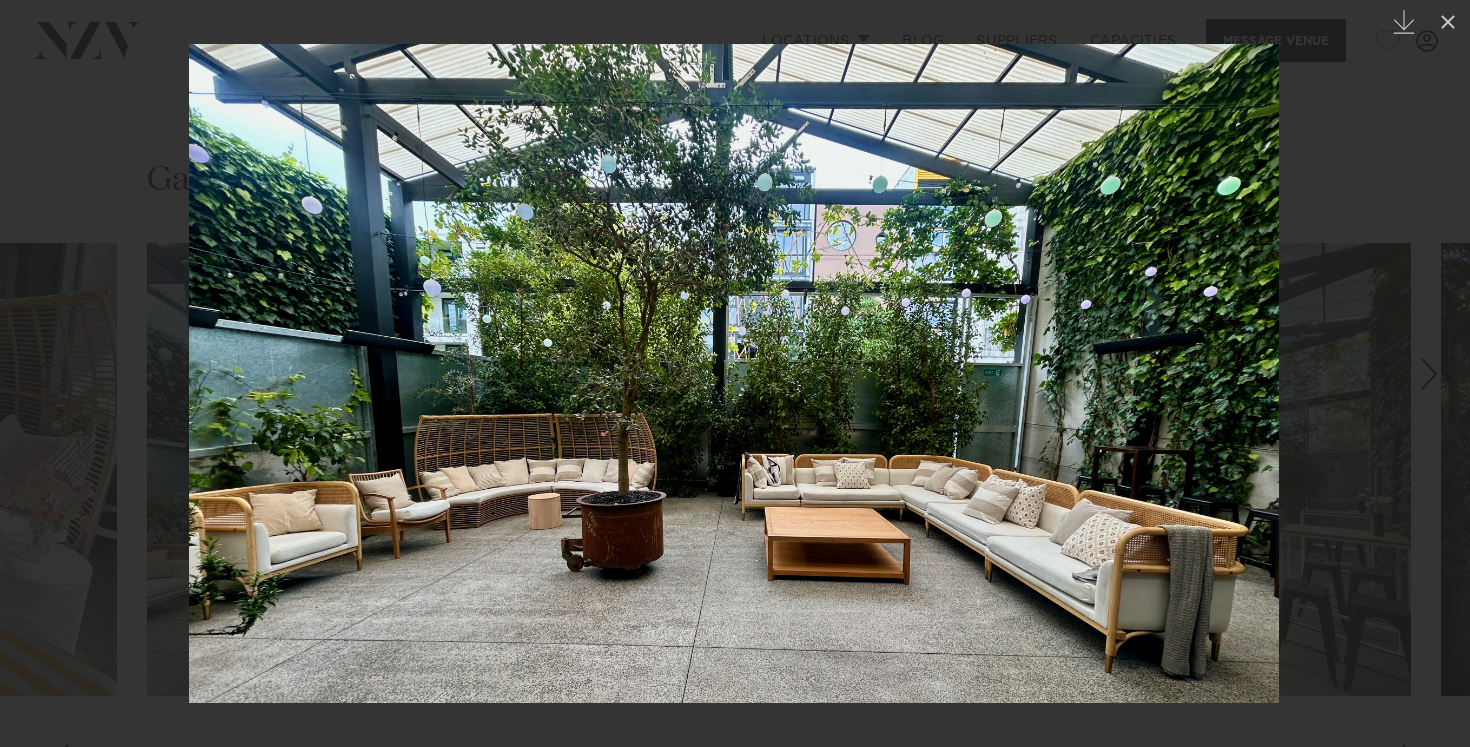 click at bounding box center (1429, 374) 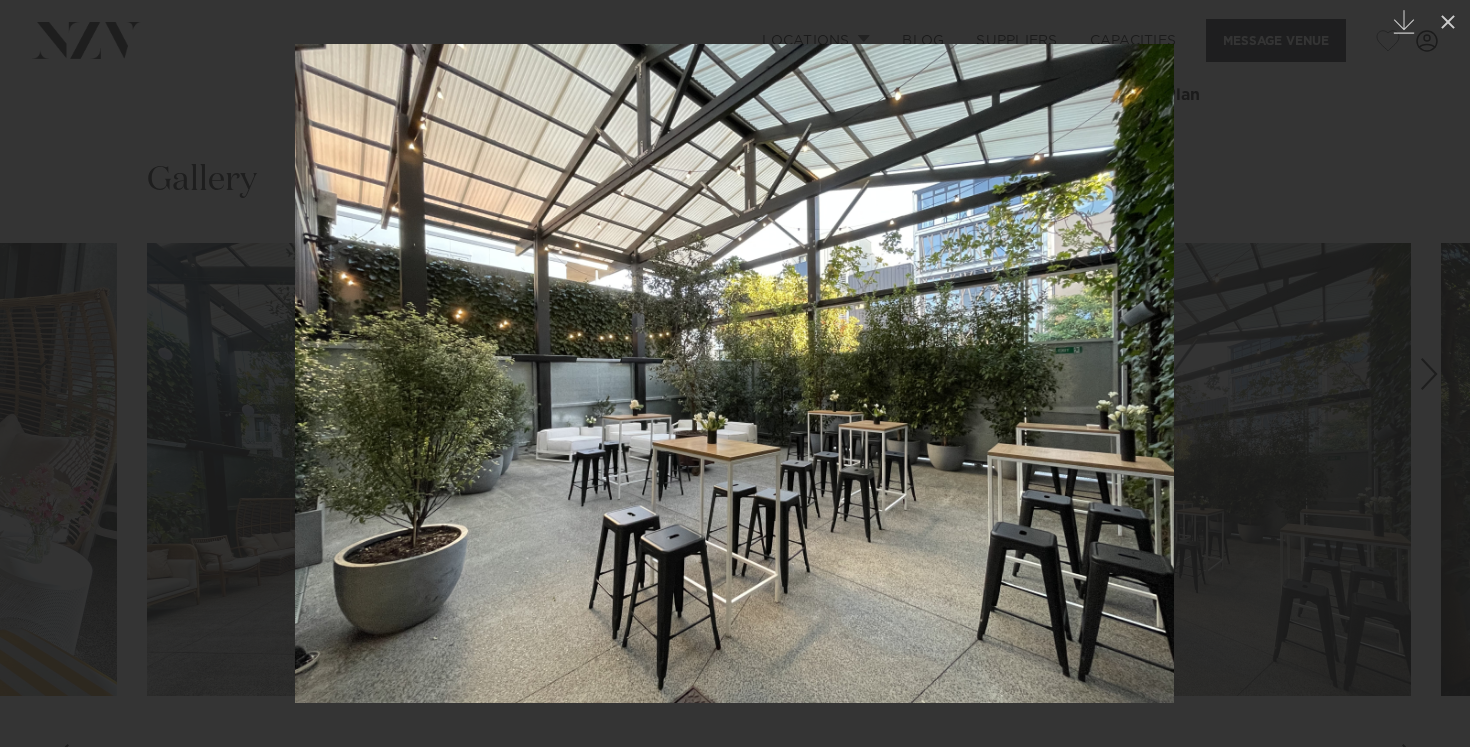 click at bounding box center [1429, 374] 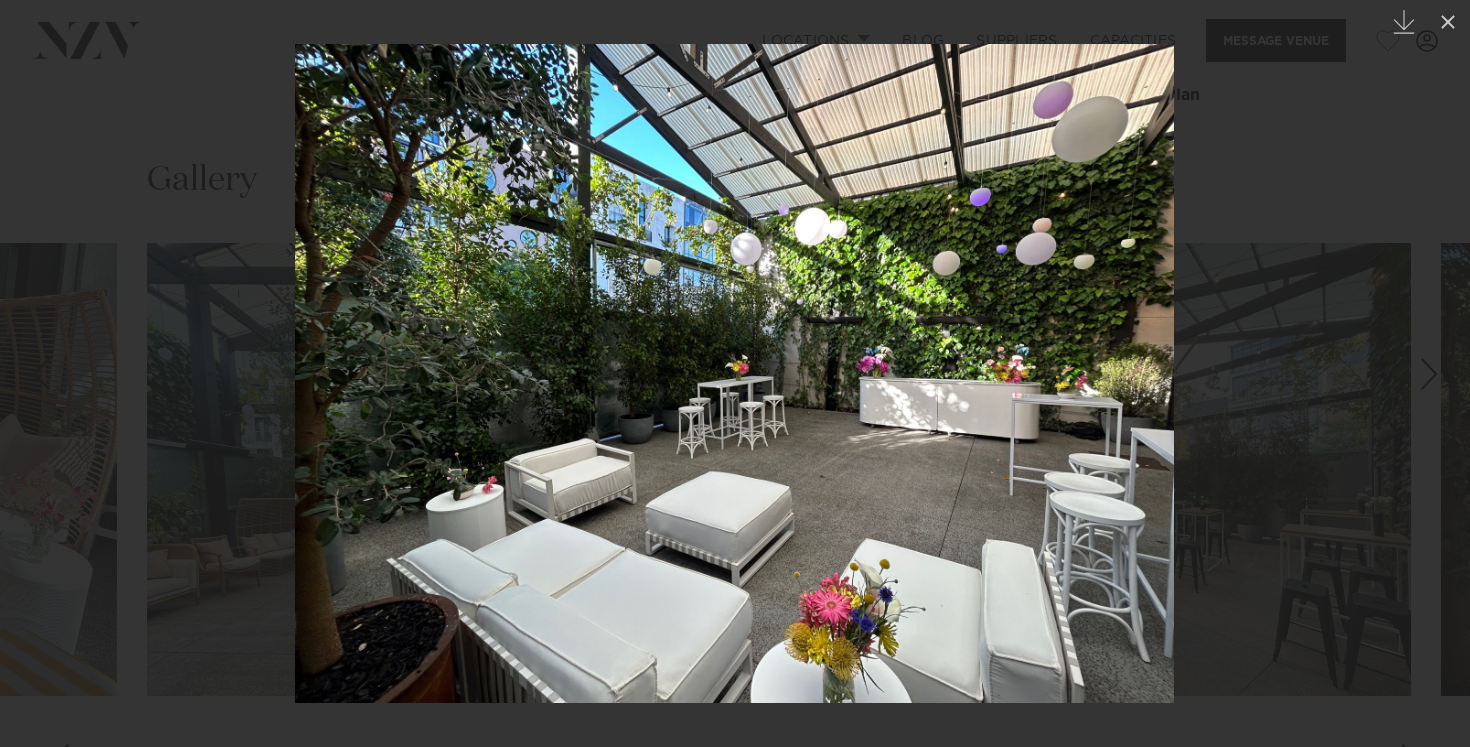click at bounding box center [1429, 374] 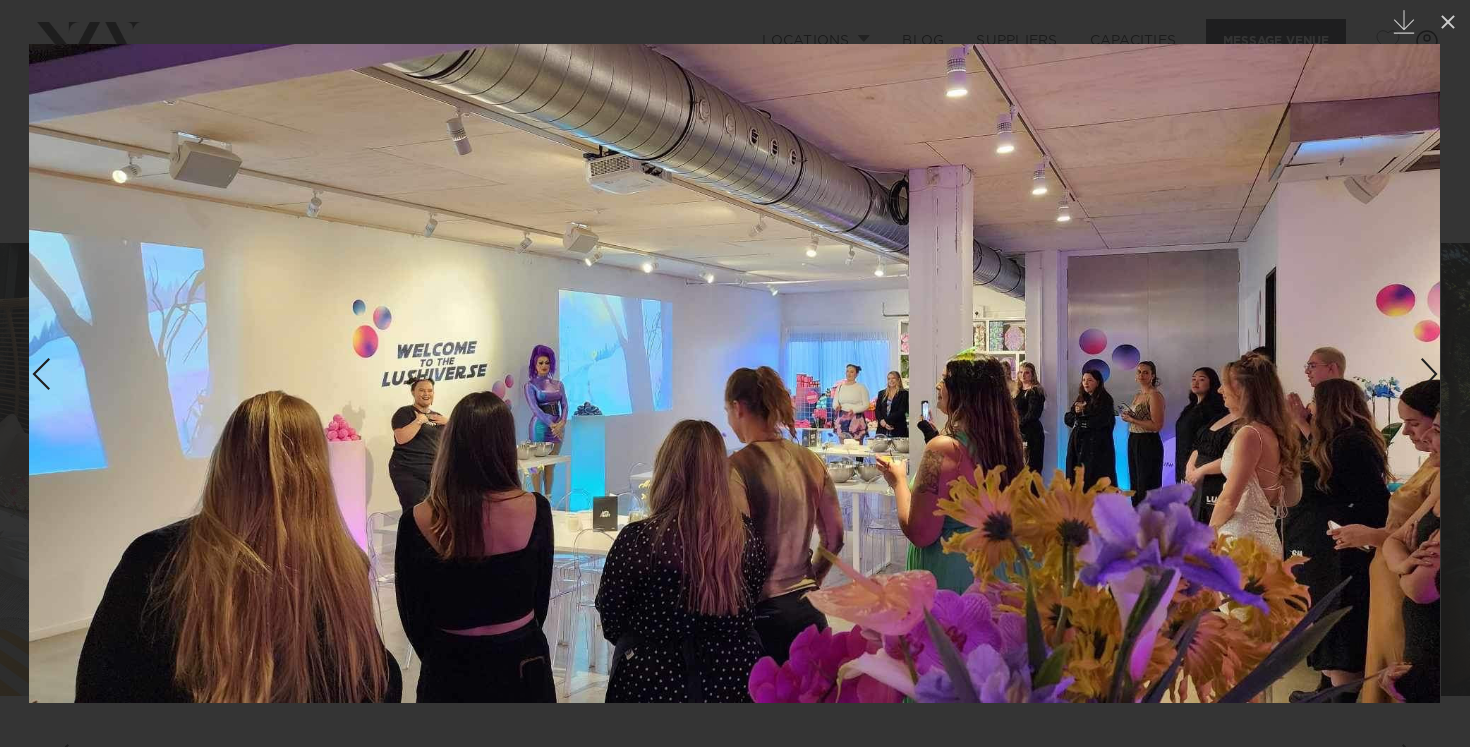 click at bounding box center [1429, 374] 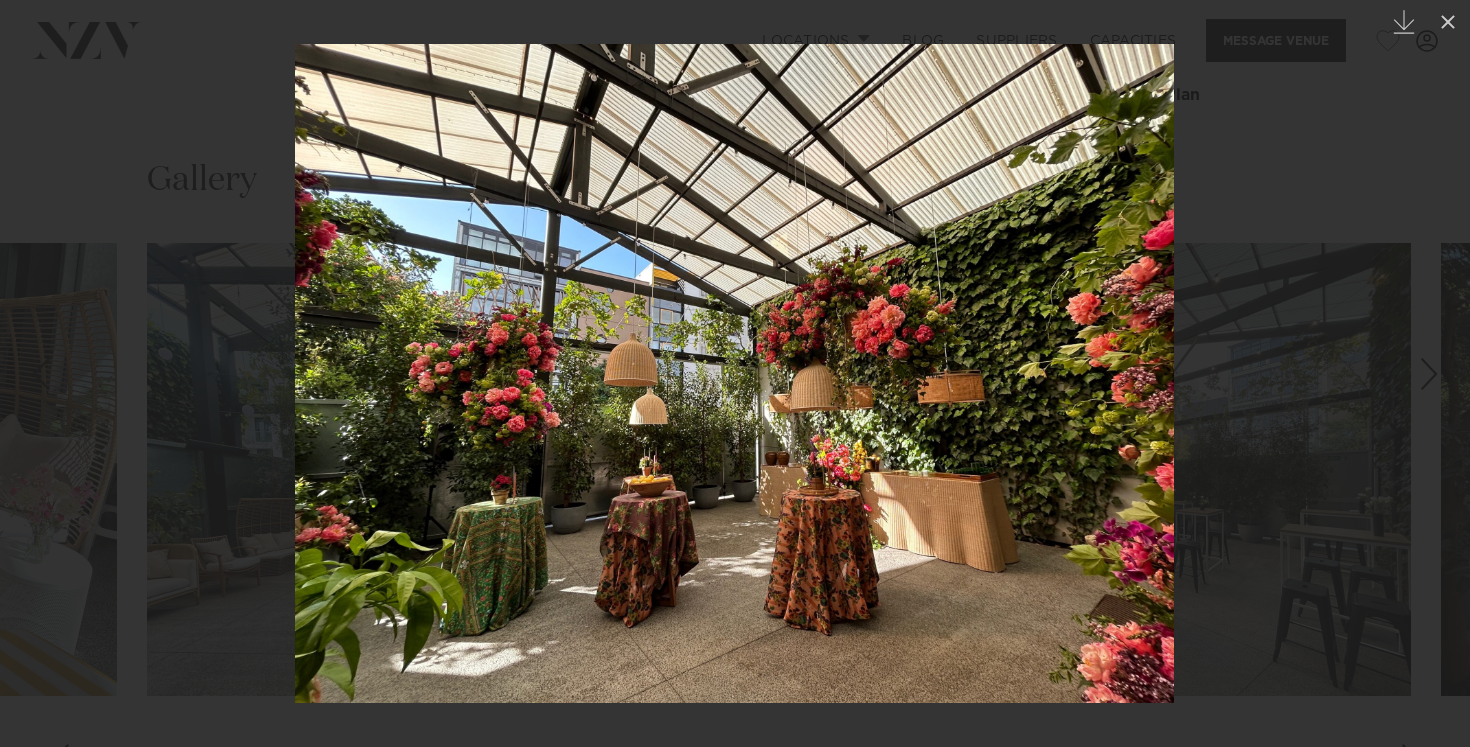 click at bounding box center [1429, 374] 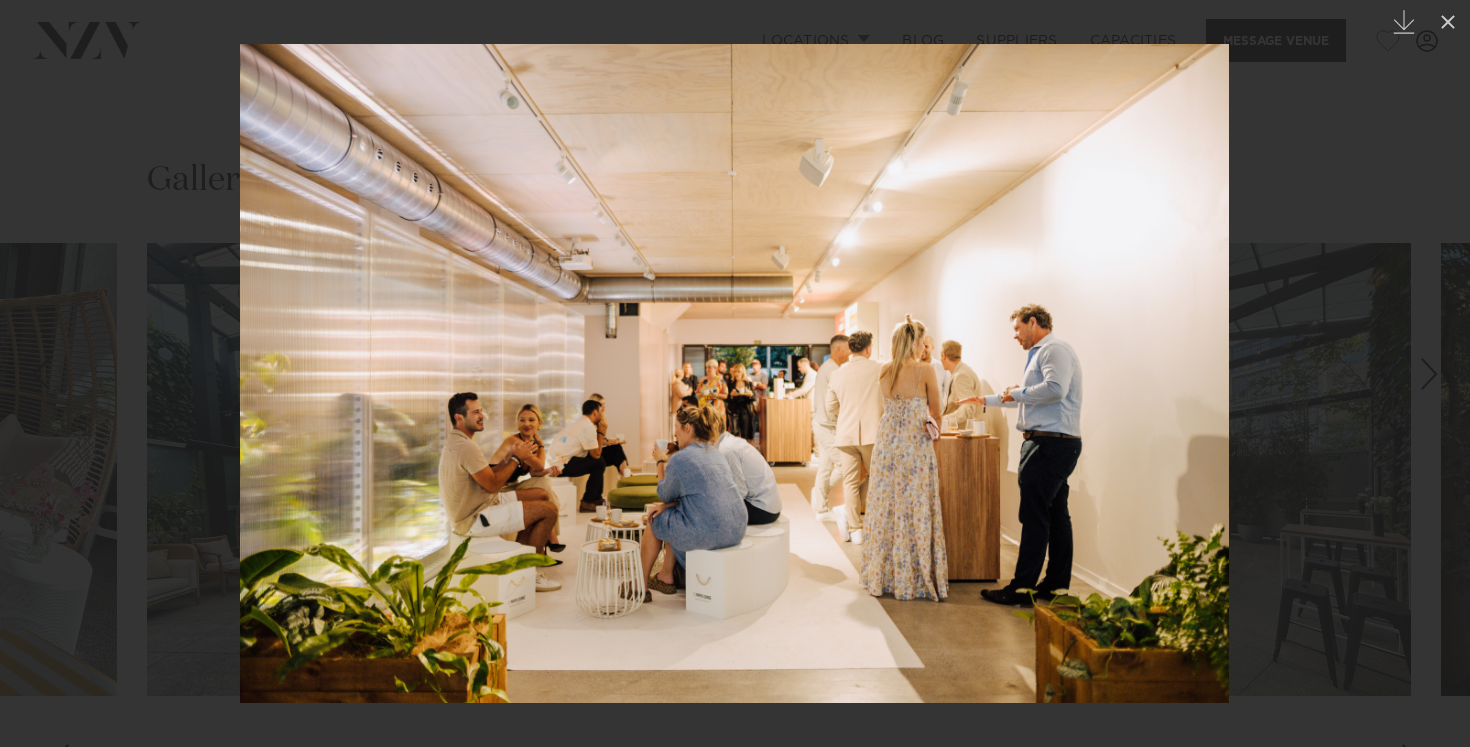 click at bounding box center [1429, 374] 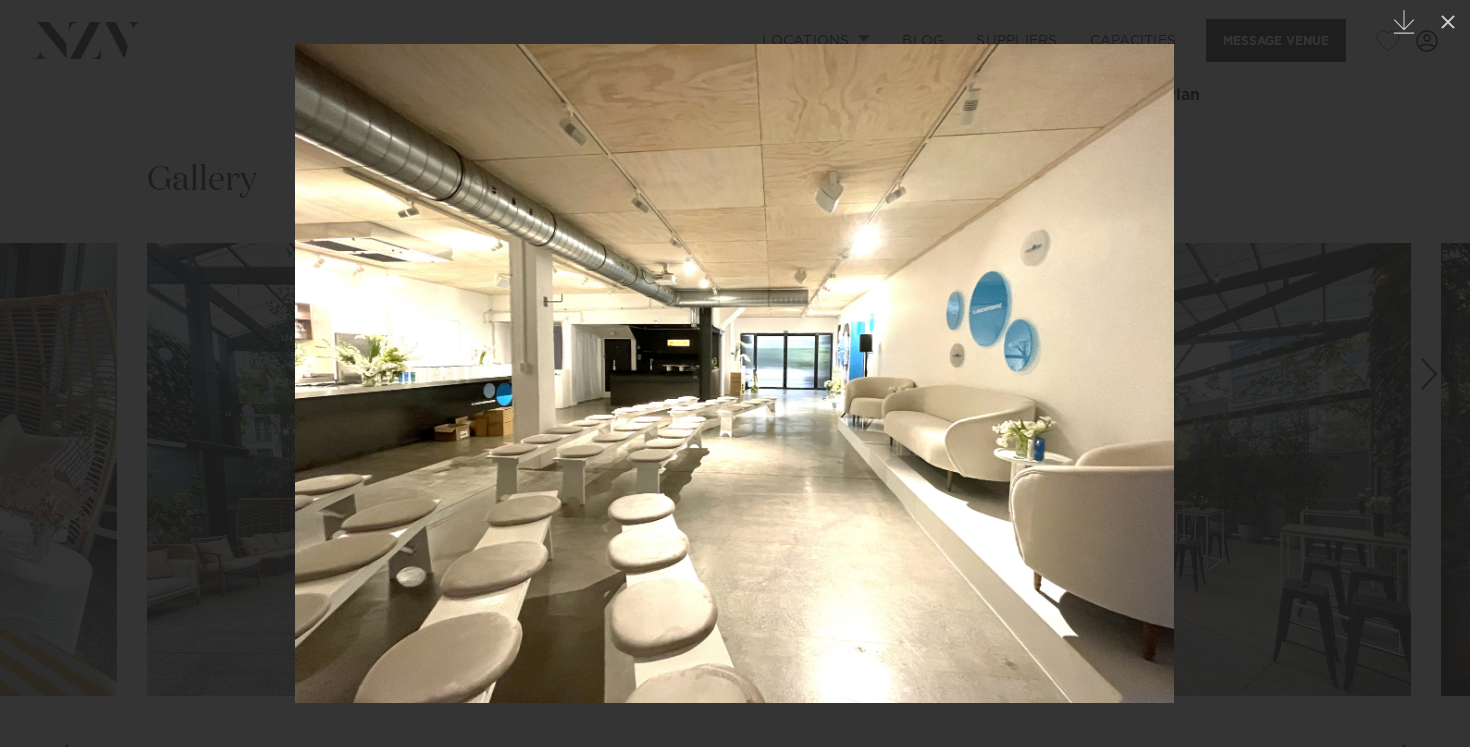 click at bounding box center [735, 373] 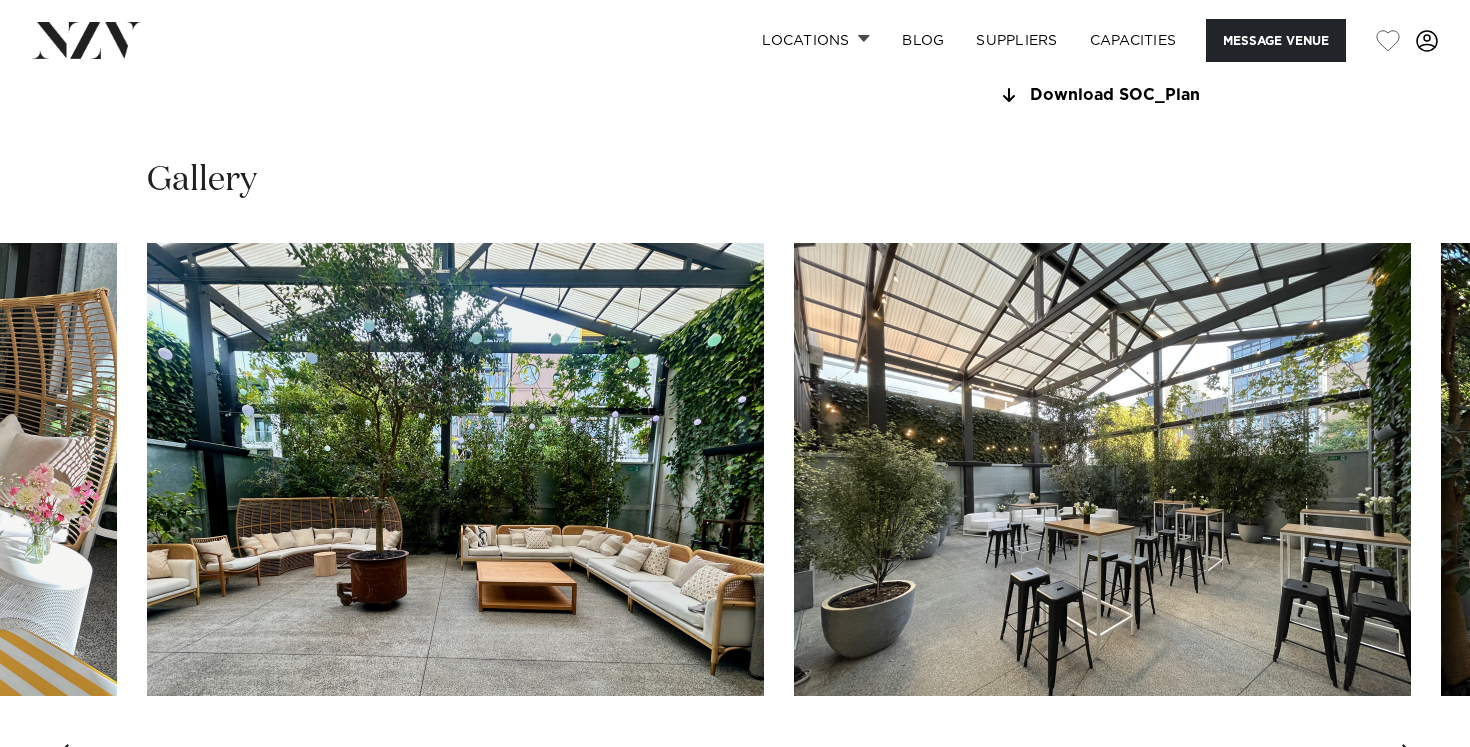 scroll, scrollTop: 0, scrollLeft: 0, axis: both 